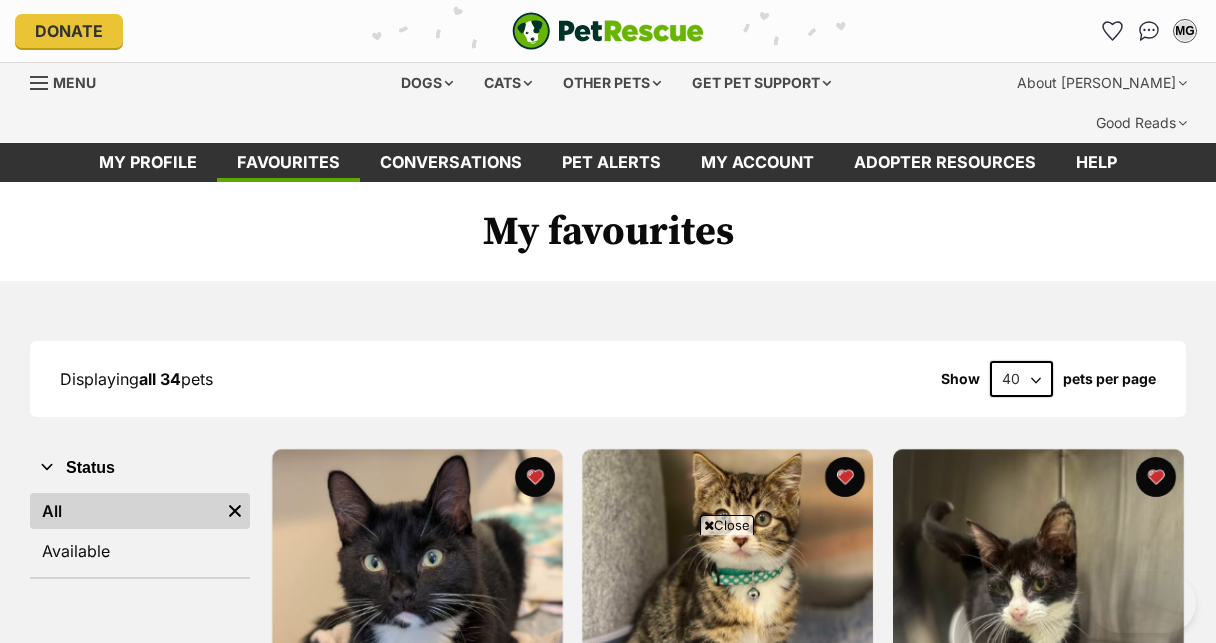 scroll, scrollTop: 4904, scrollLeft: 0, axis: vertical 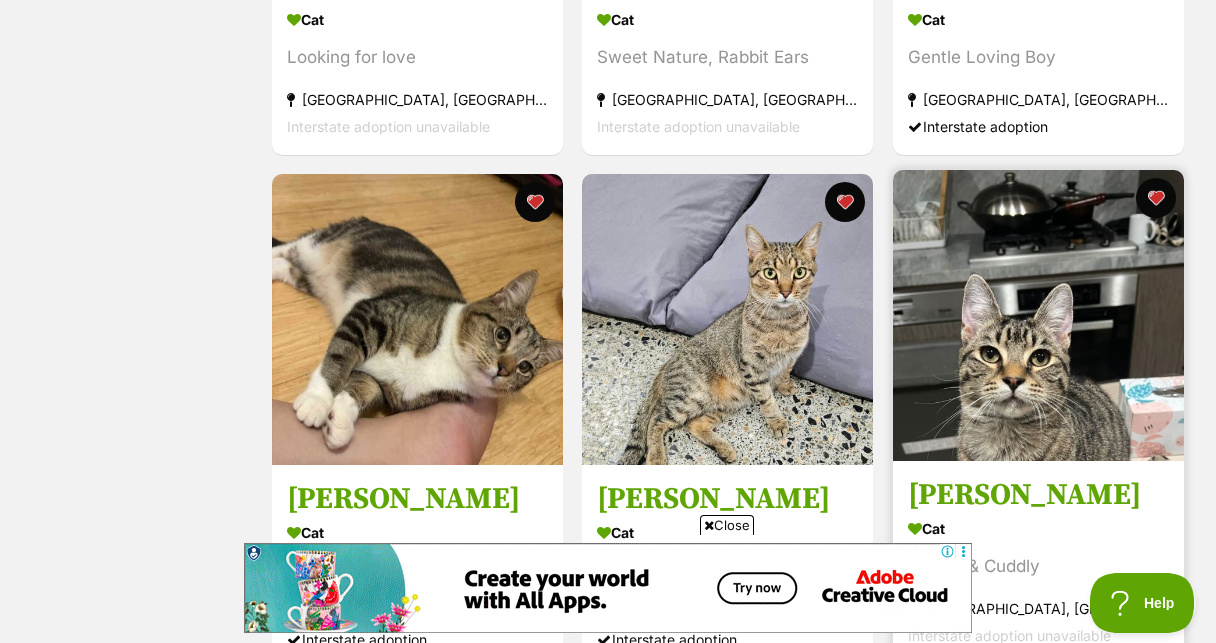 click at bounding box center [1038, 315] 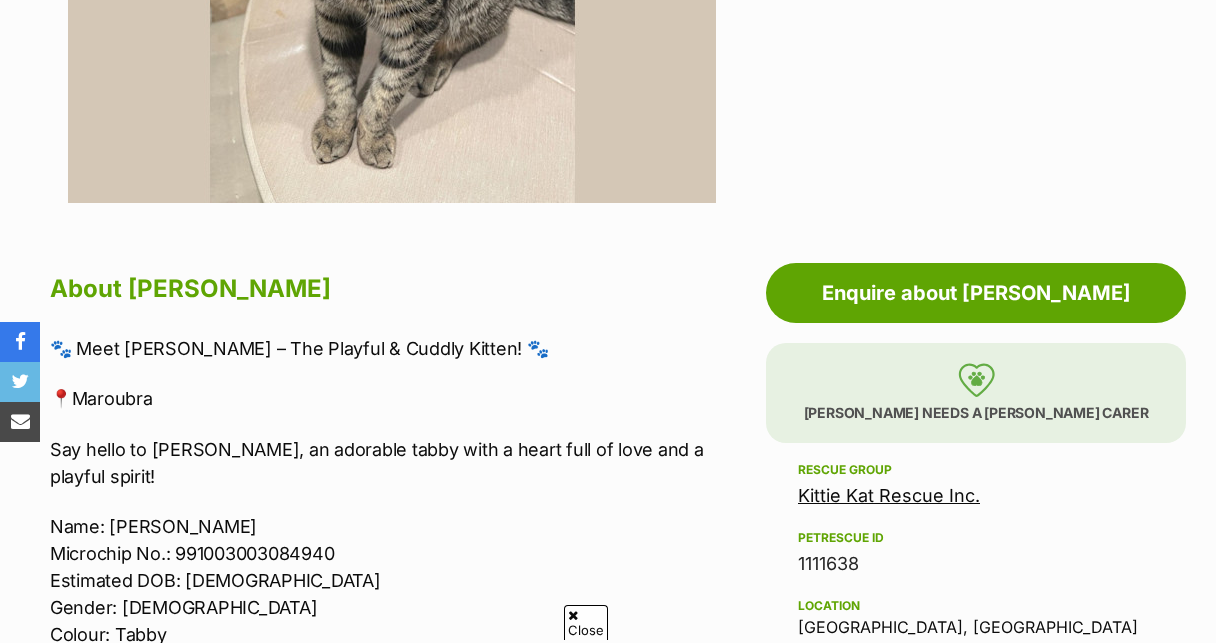scroll, scrollTop: 1082, scrollLeft: 1, axis: both 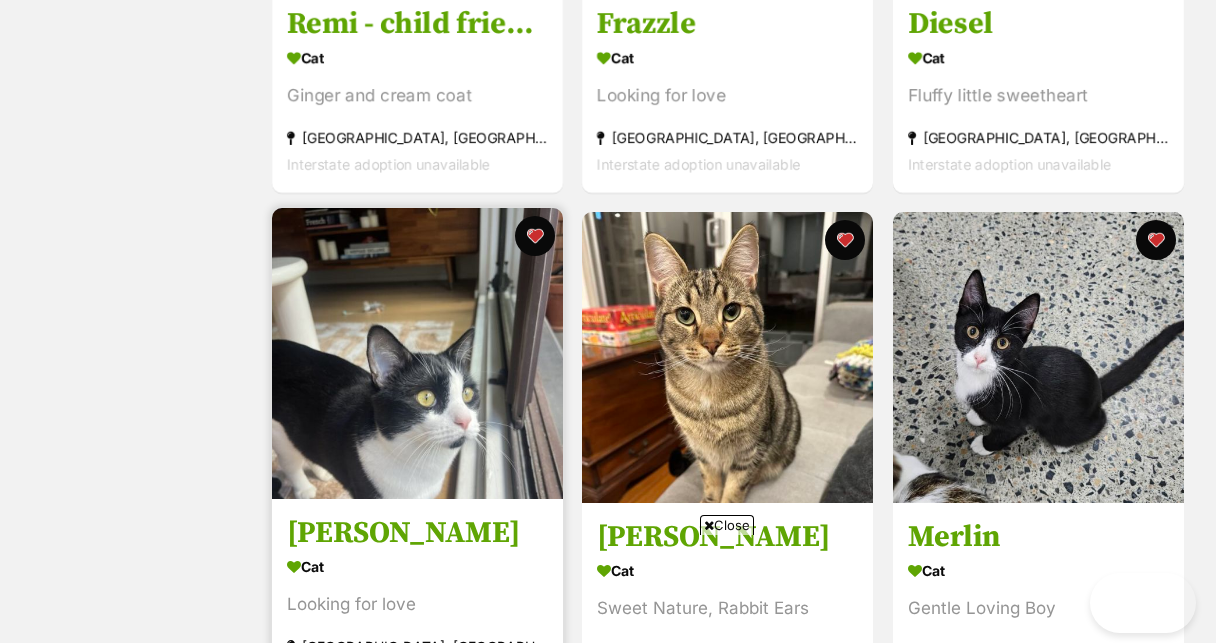 click at bounding box center [417, 353] 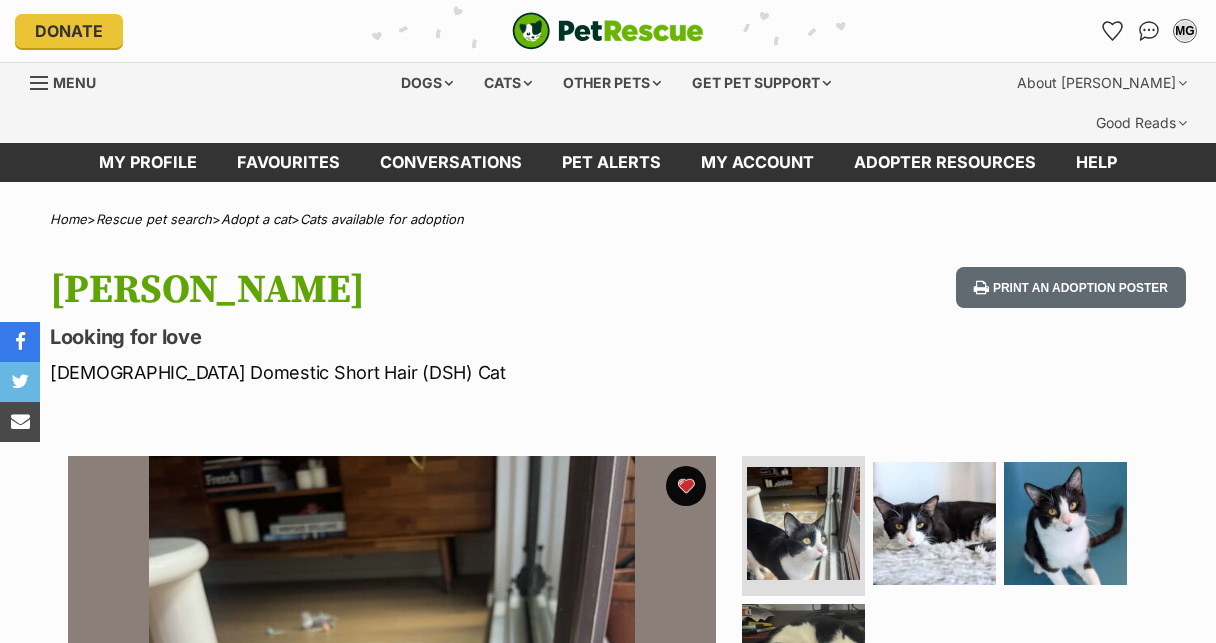 scroll, scrollTop: 66, scrollLeft: 0, axis: vertical 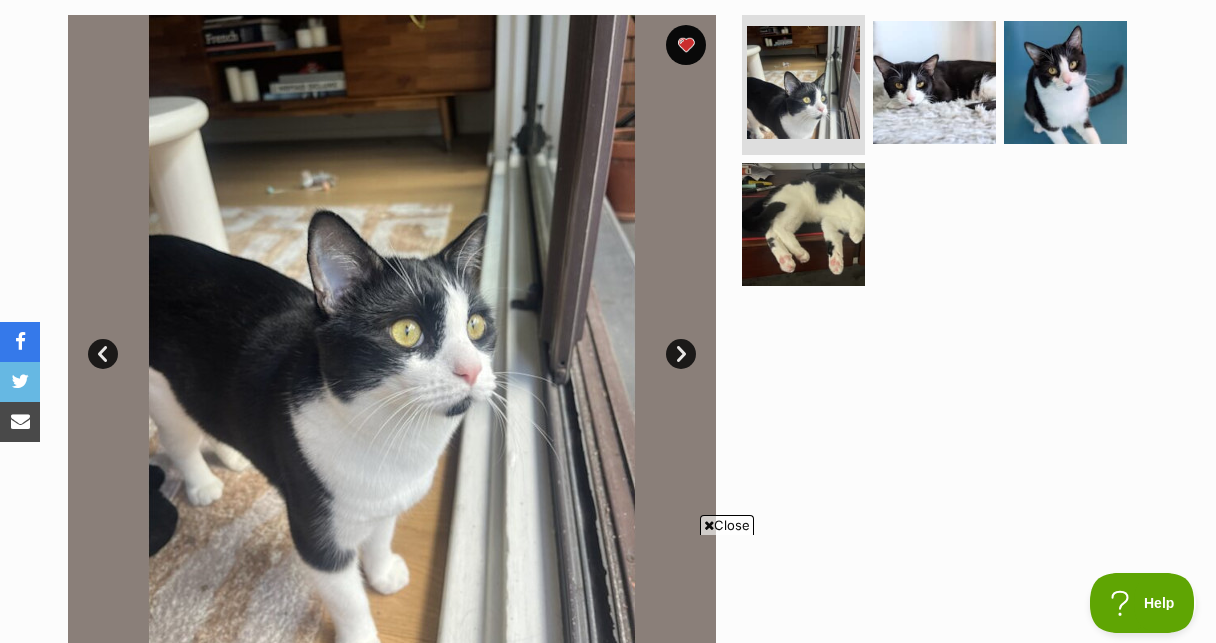 click on "Next" at bounding box center [681, 354] 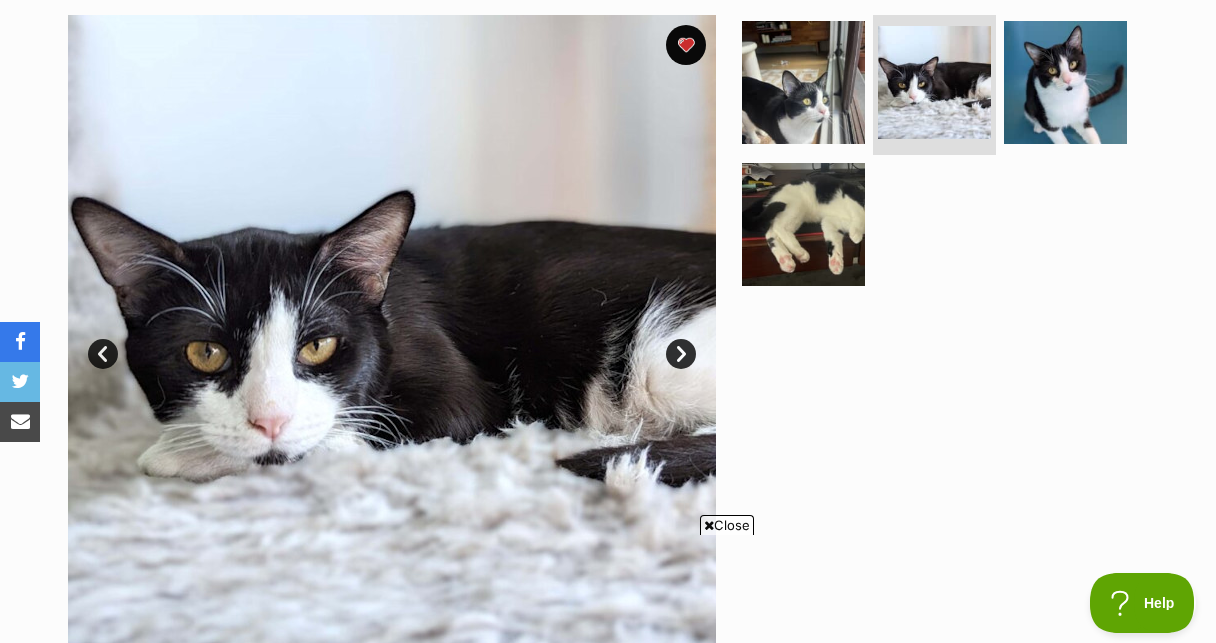 scroll, scrollTop: 0, scrollLeft: 0, axis: both 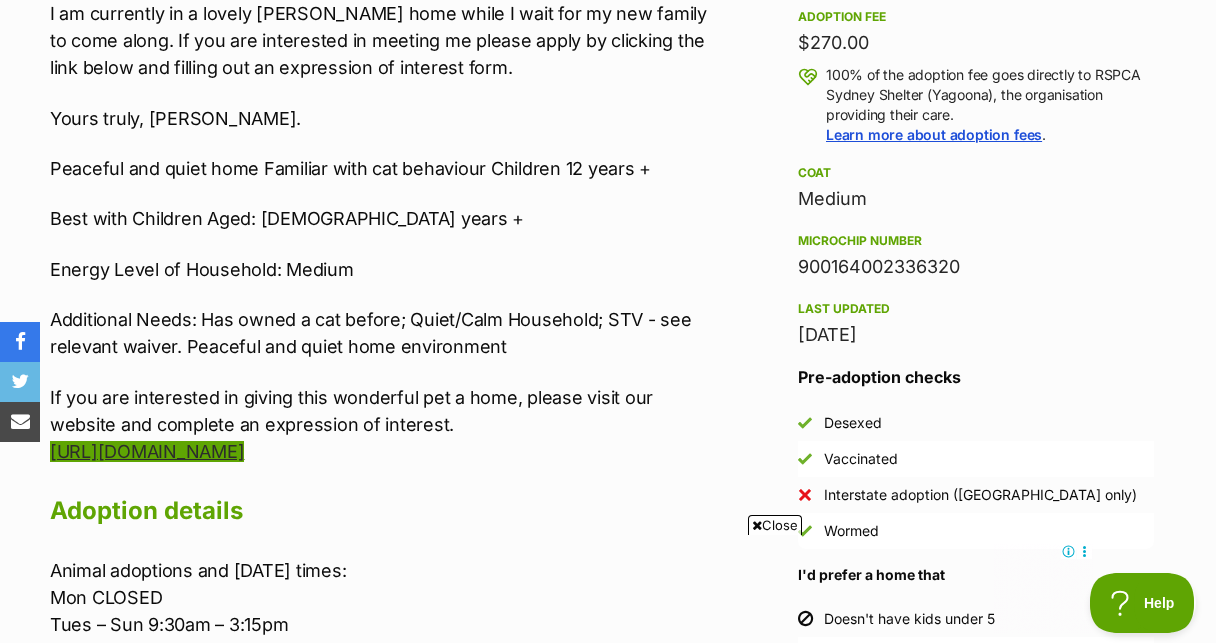 click on "https://www.rspcansw.org.au/standalone-eoi-form/" at bounding box center [147, 451] 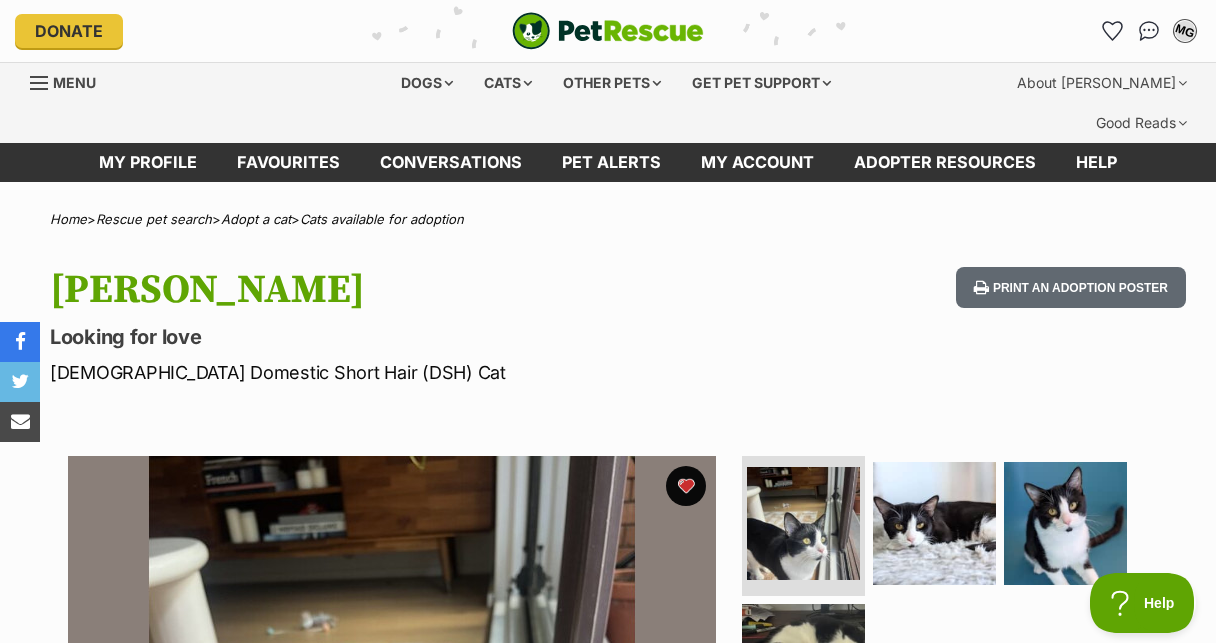 scroll, scrollTop: 0, scrollLeft: 0, axis: both 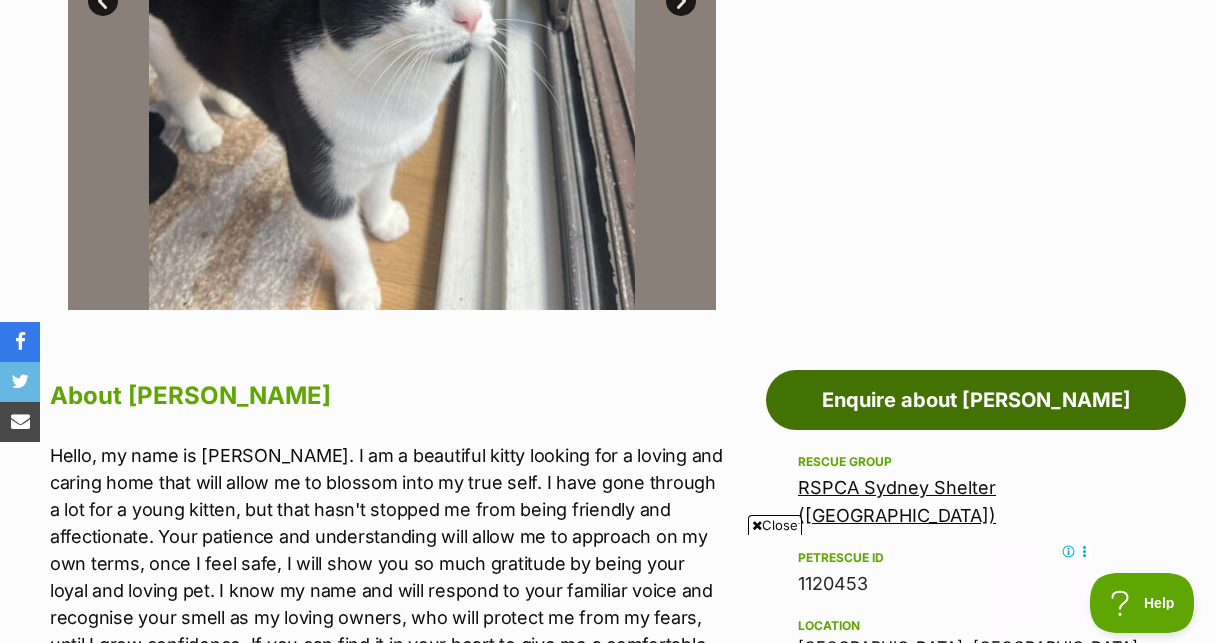 click on "Enquire about [PERSON_NAME]" at bounding box center (976, 400) 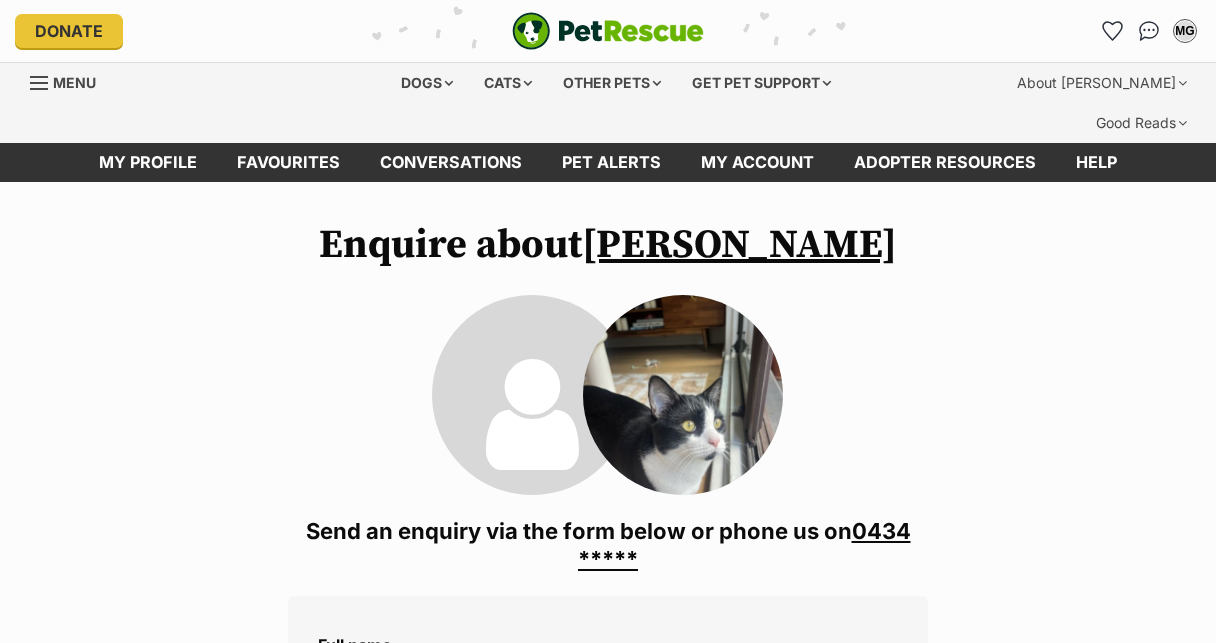 scroll, scrollTop: 871, scrollLeft: 0, axis: vertical 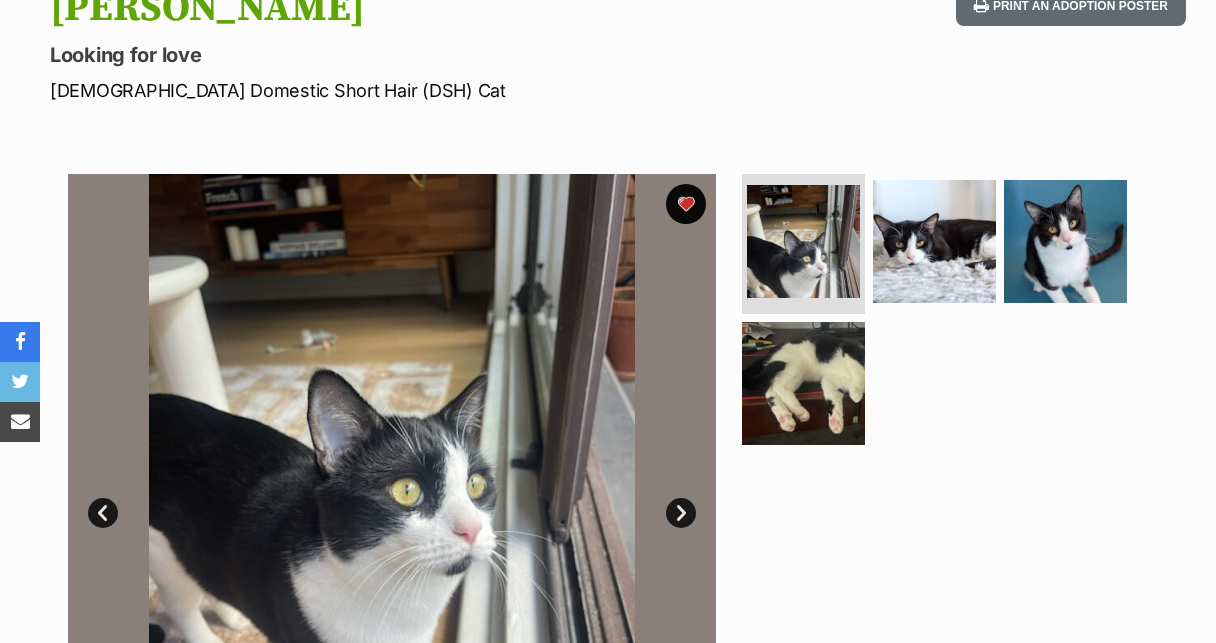 click at bounding box center (392, 498) 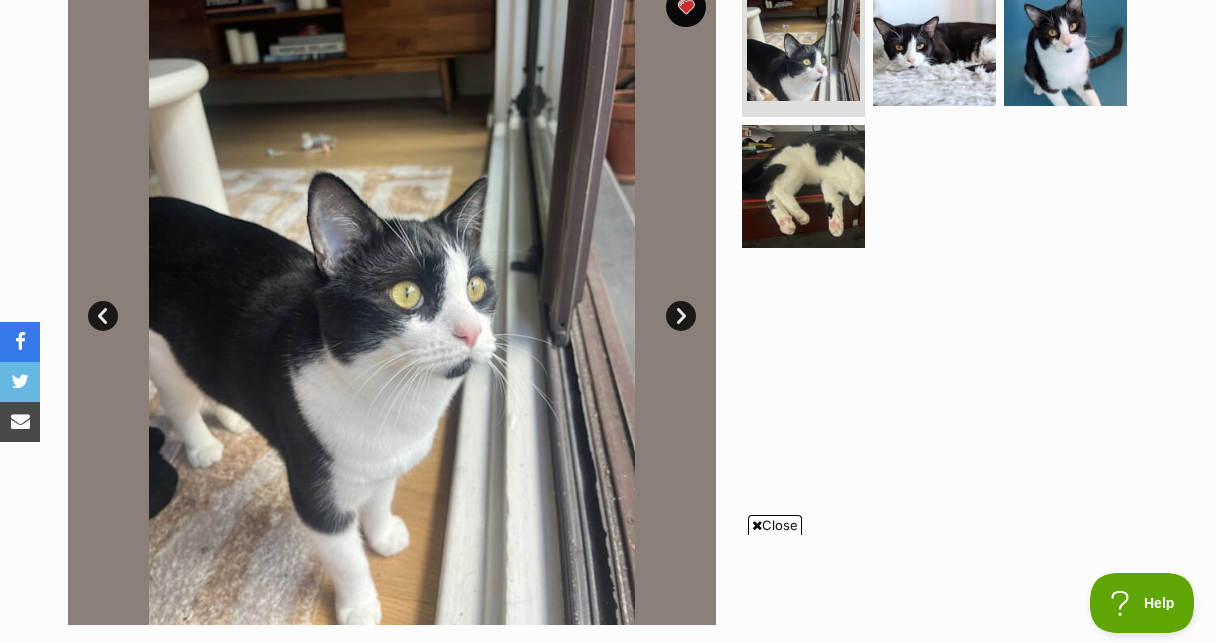scroll, scrollTop: 445, scrollLeft: 0, axis: vertical 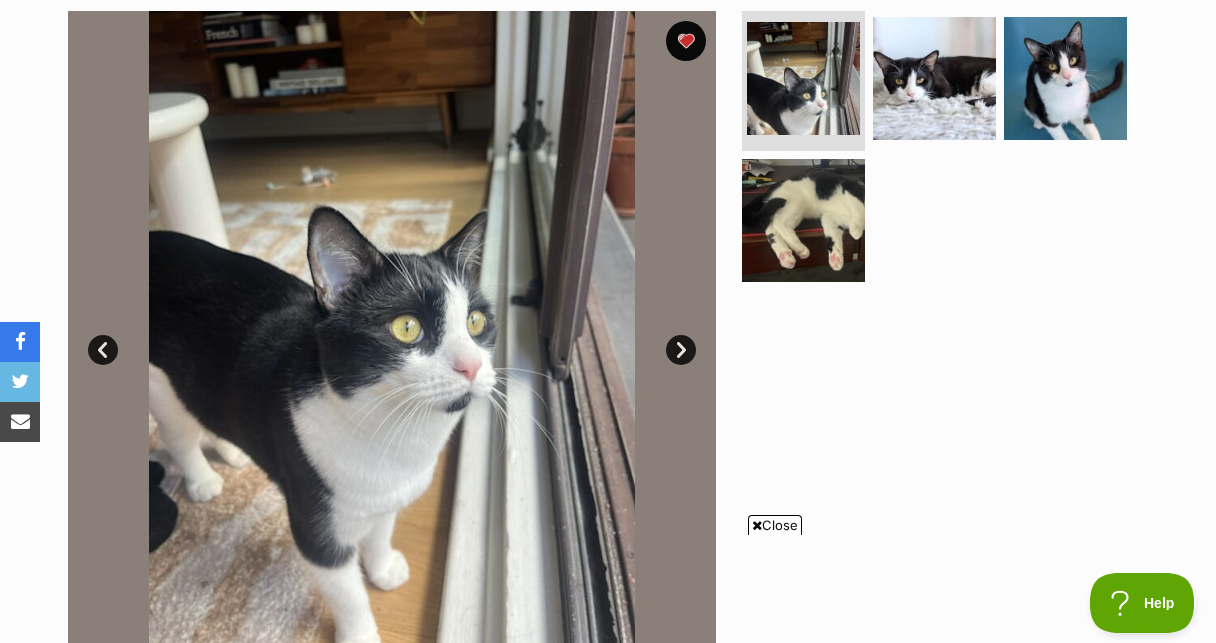 click on "Next" at bounding box center (681, 350) 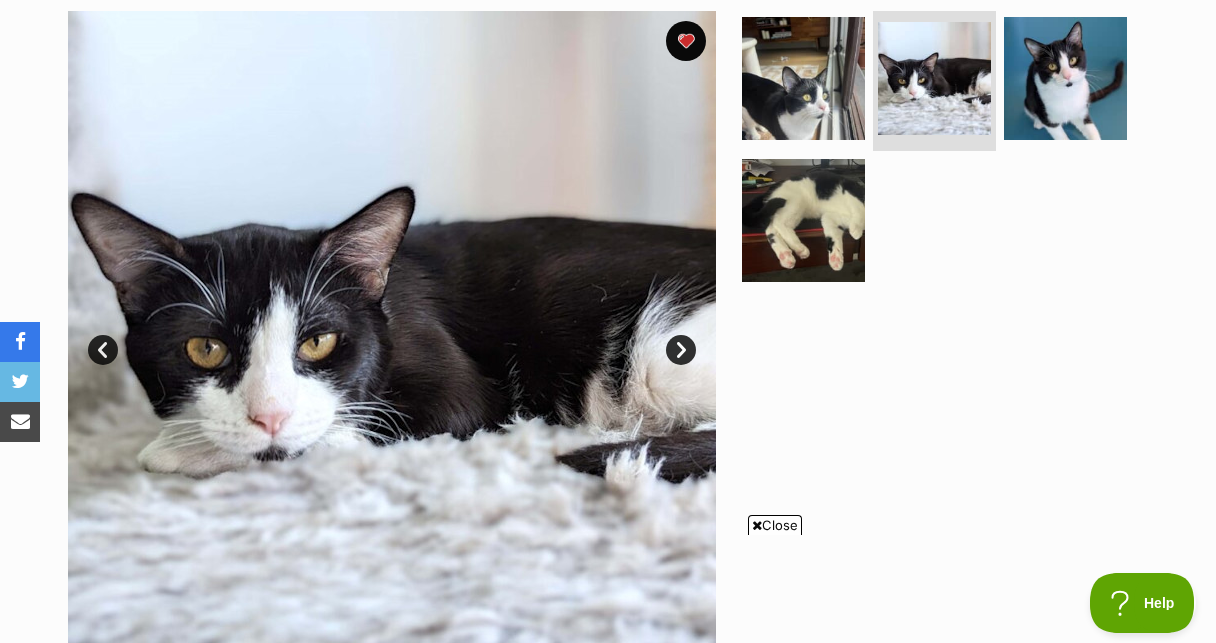 click on "Next" at bounding box center (681, 350) 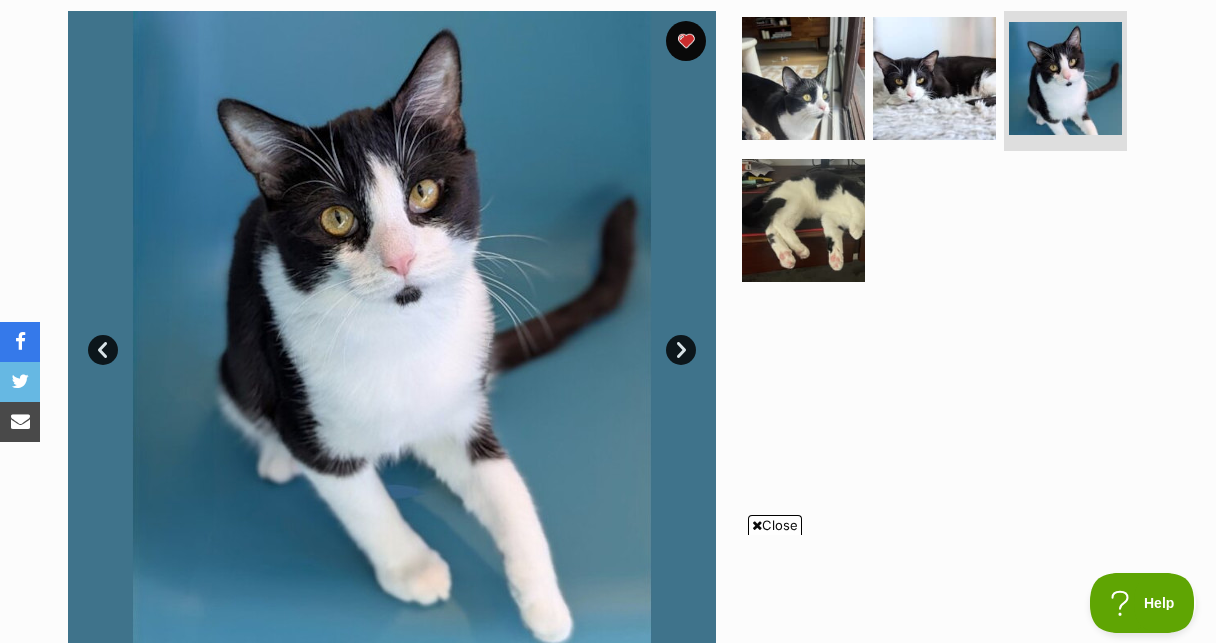 click on "Next" at bounding box center [681, 350] 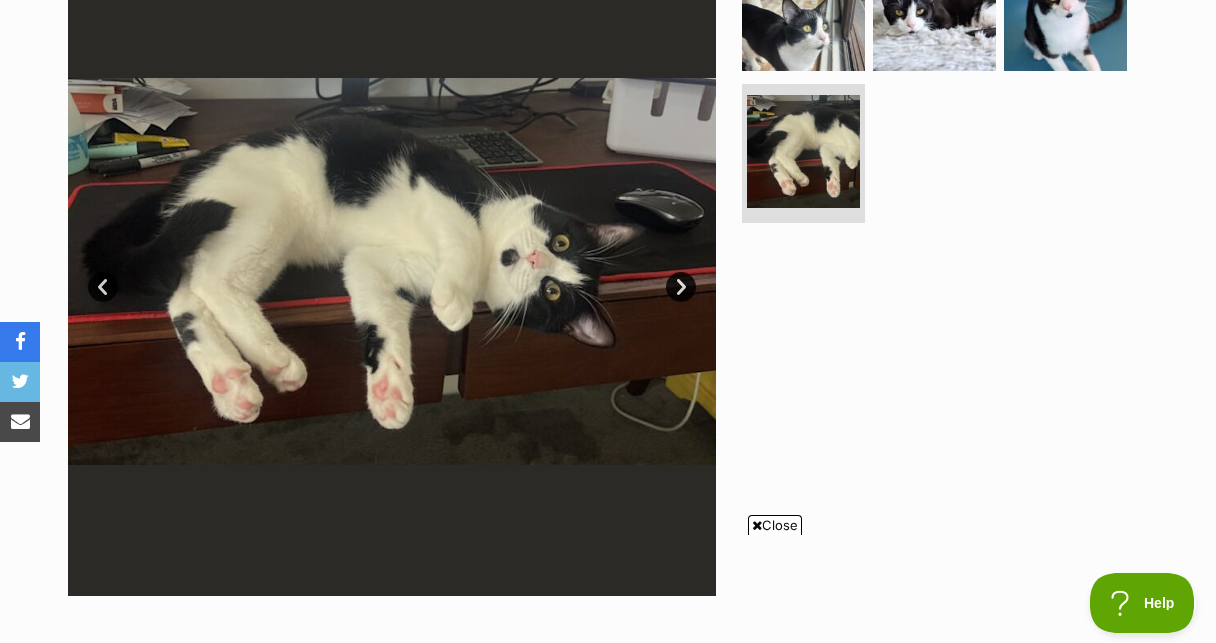 scroll, scrollTop: 0, scrollLeft: 0, axis: both 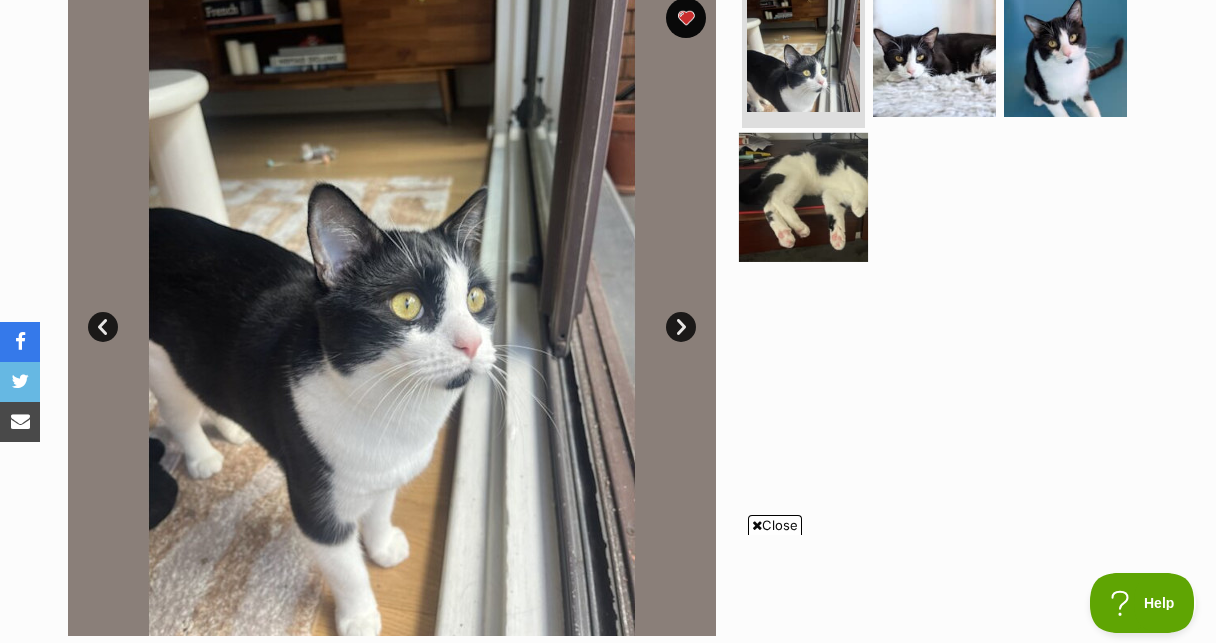 click at bounding box center [803, 196] 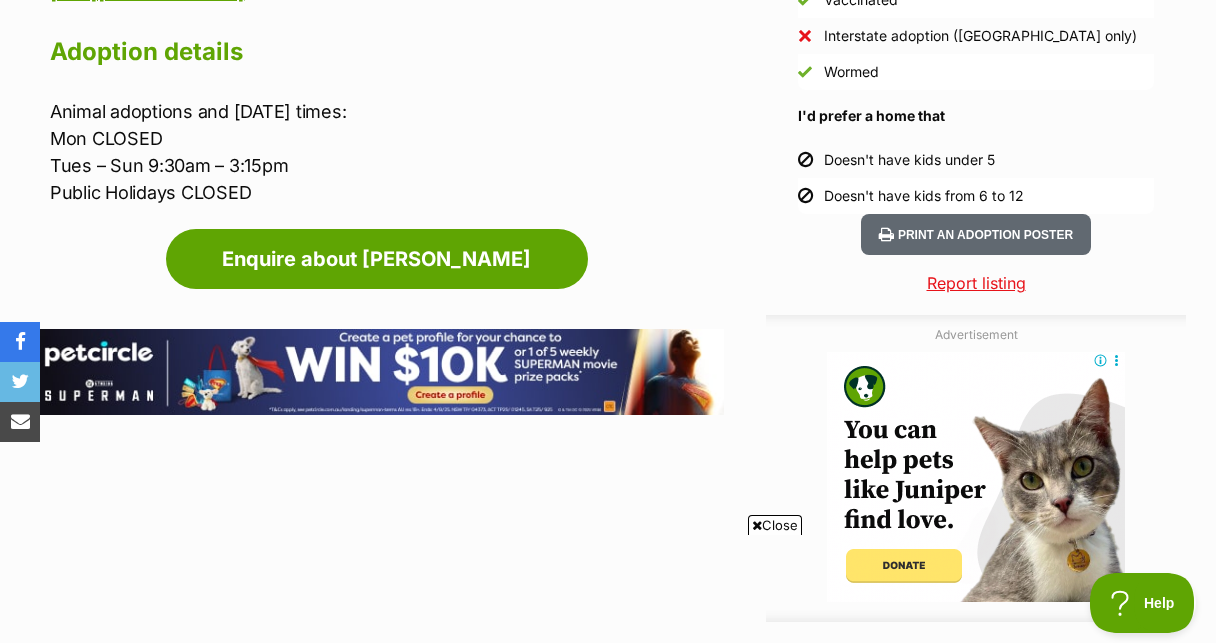 scroll, scrollTop: 1991, scrollLeft: 0, axis: vertical 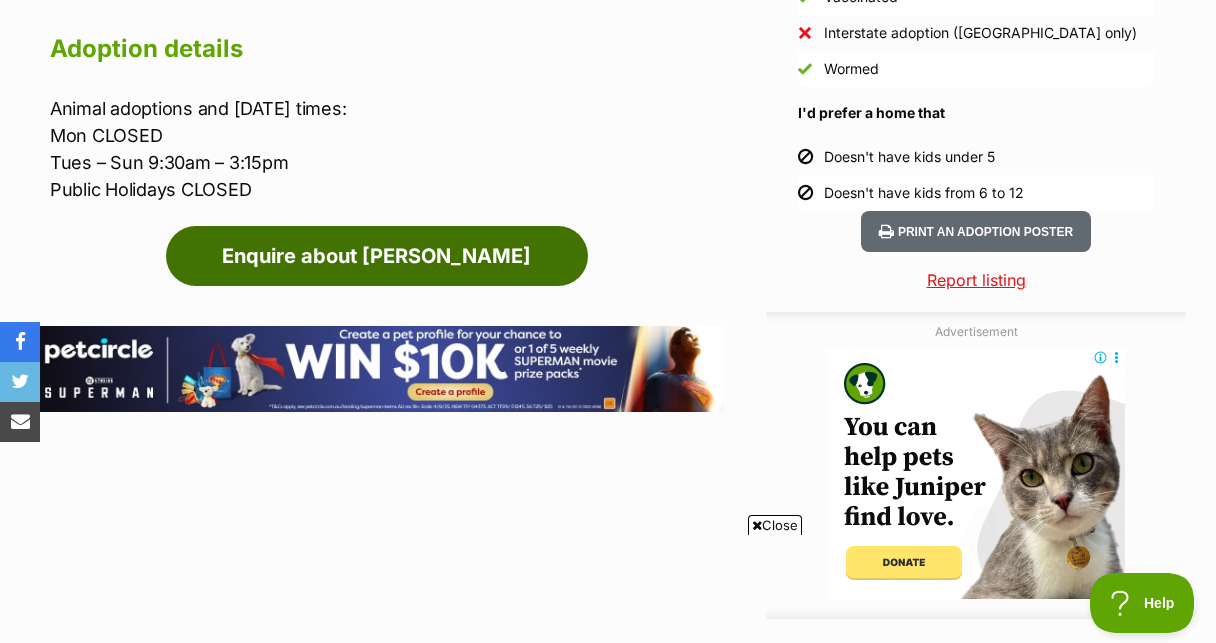 click on "Enquire about Asher" at bounding box center (377, 256) 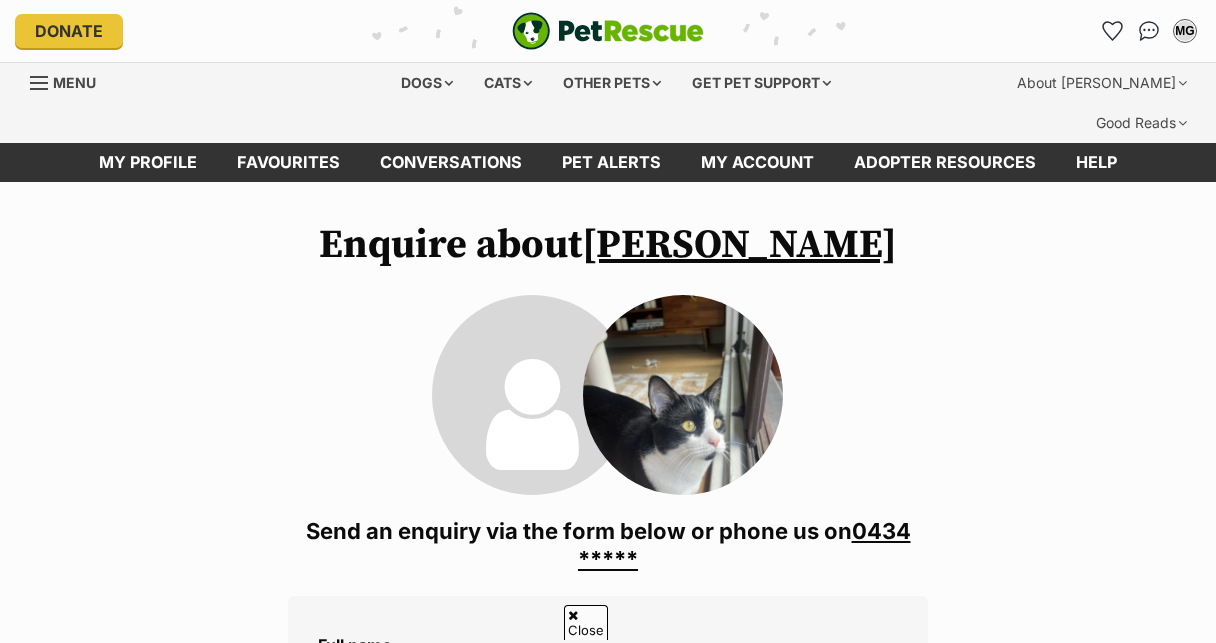 scroll, scrollTop: 1282, scrollLeft: 0, axis: vertical 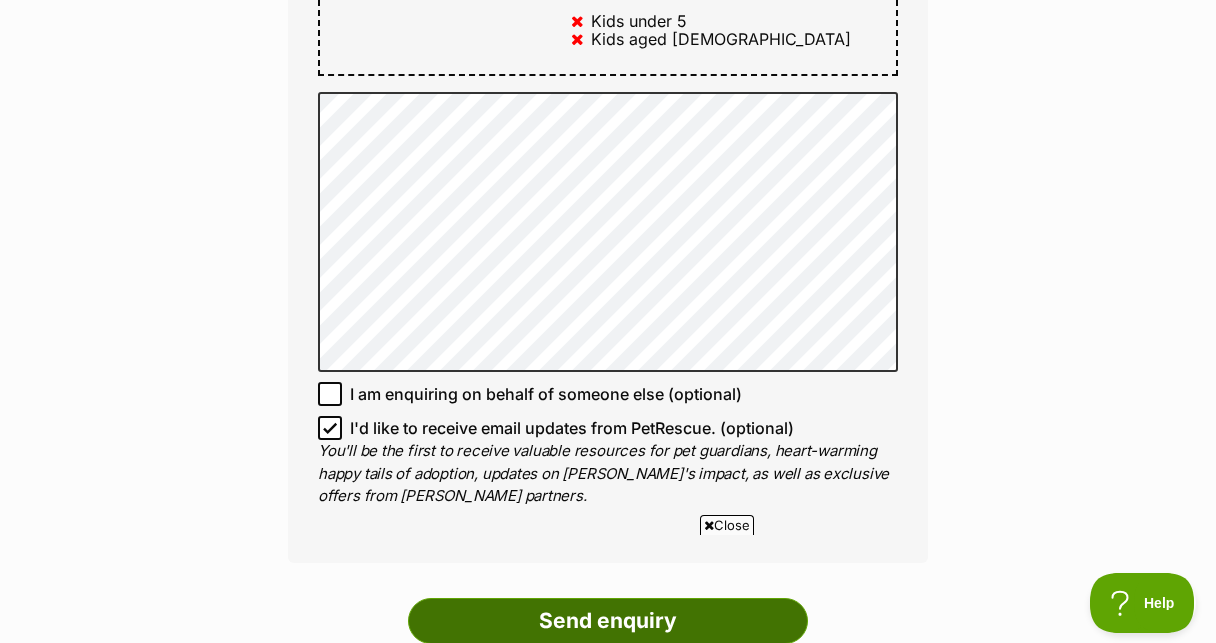 click on "Send enquiry" at bounding box center [608, 621] 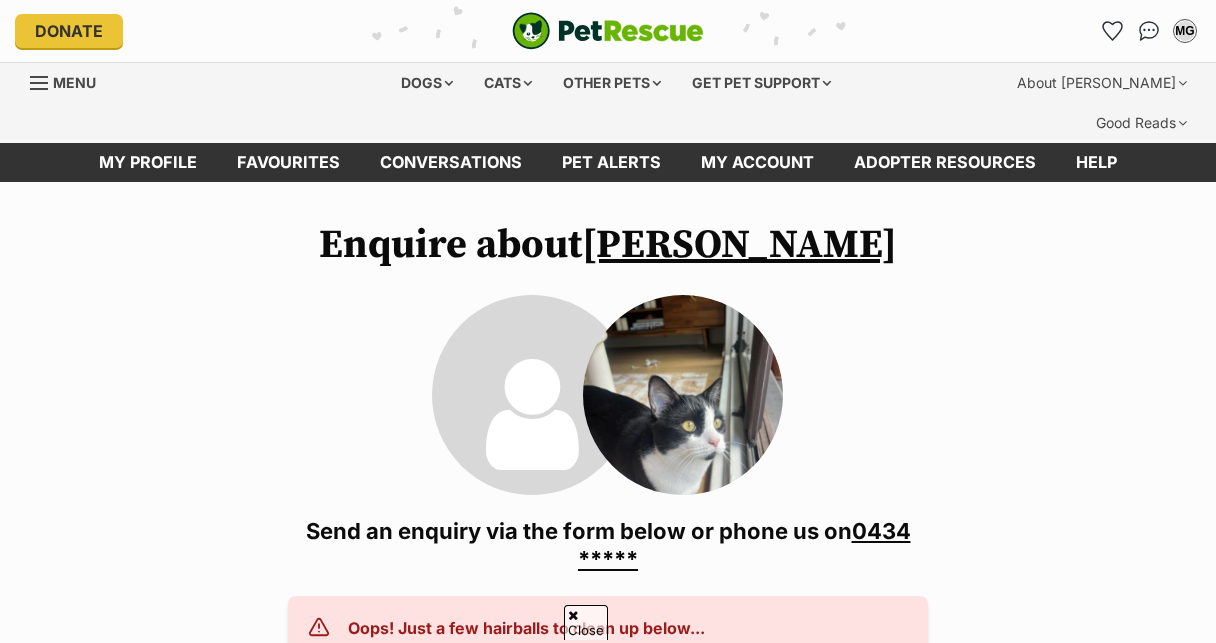 scroll, scrollTop: 1018, scrollLeft: 0, axis: vertical 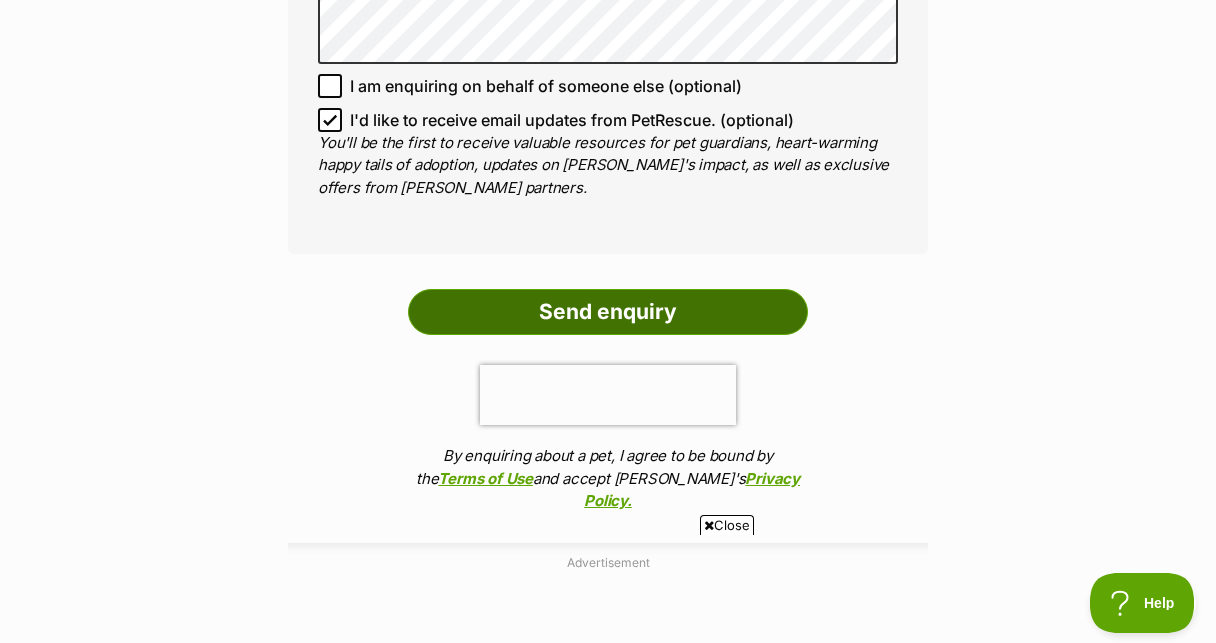 click on "Send enquiry" at bounding box center [608, 312] 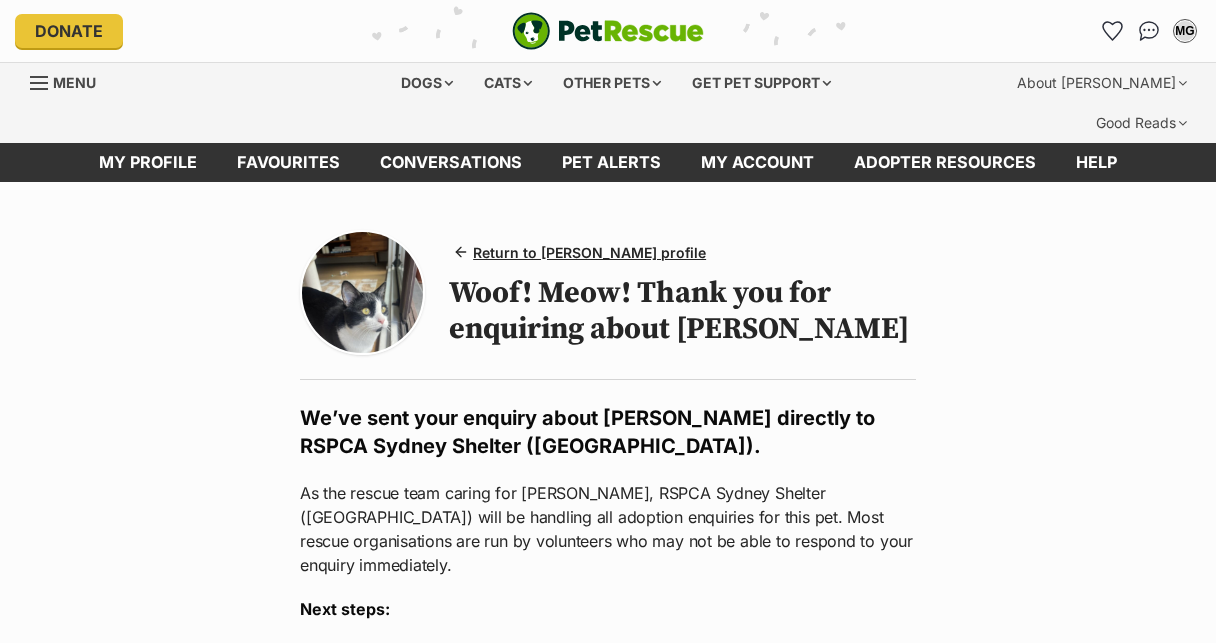 scroll, scrollTop: 0, scrollLeft: 0, axis: both 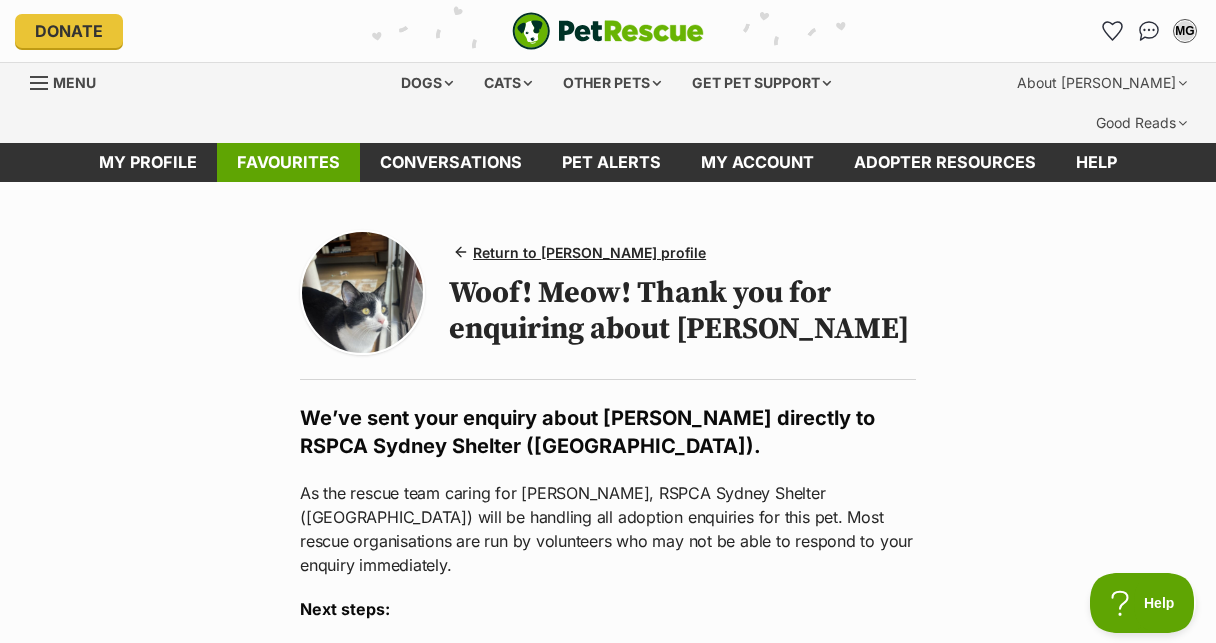 click on "Favourites" at bounding box center (288, 162) 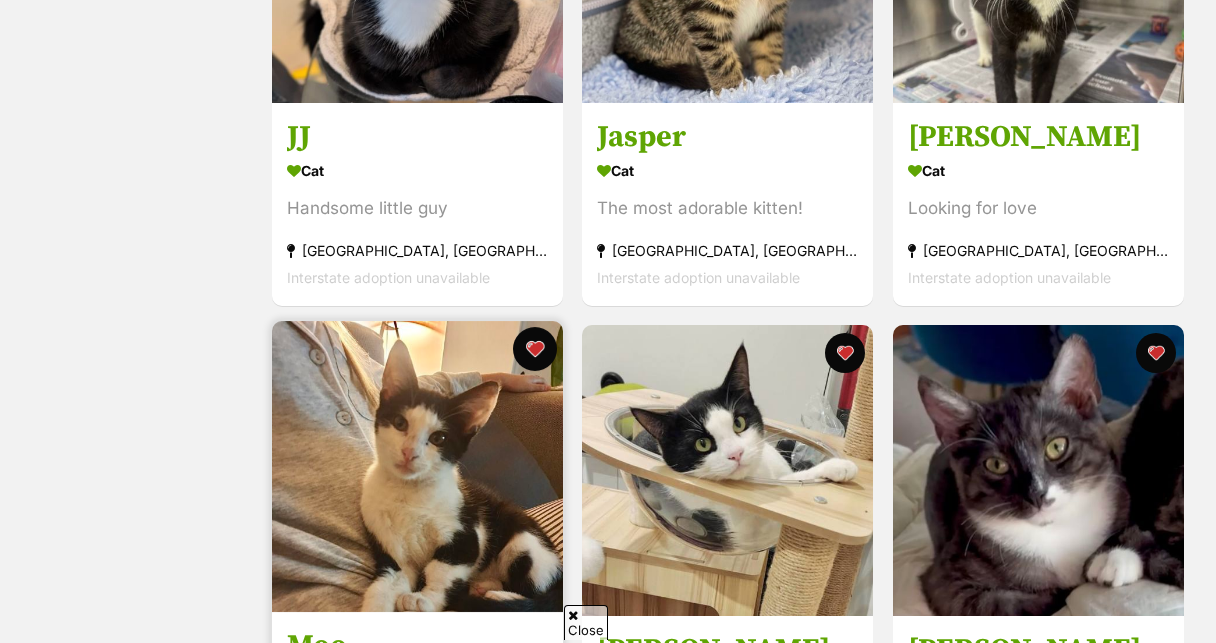 scroll, scrollTop: 438, scrollLeft: 1, axis: both 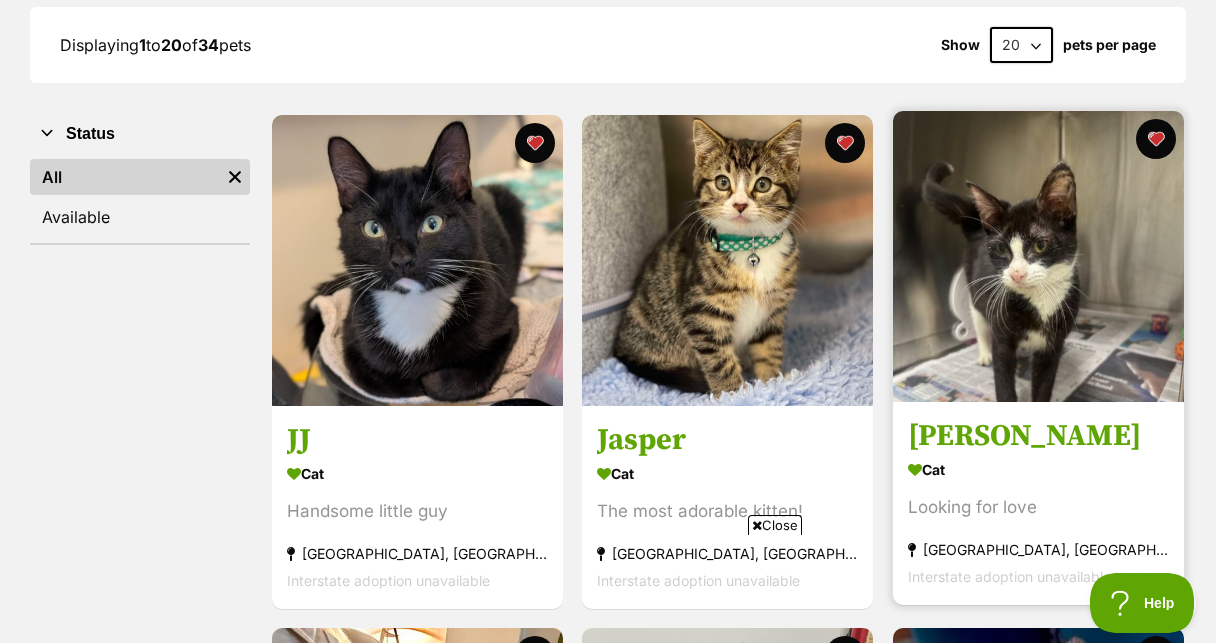 click at bounding box center (1038, 256) 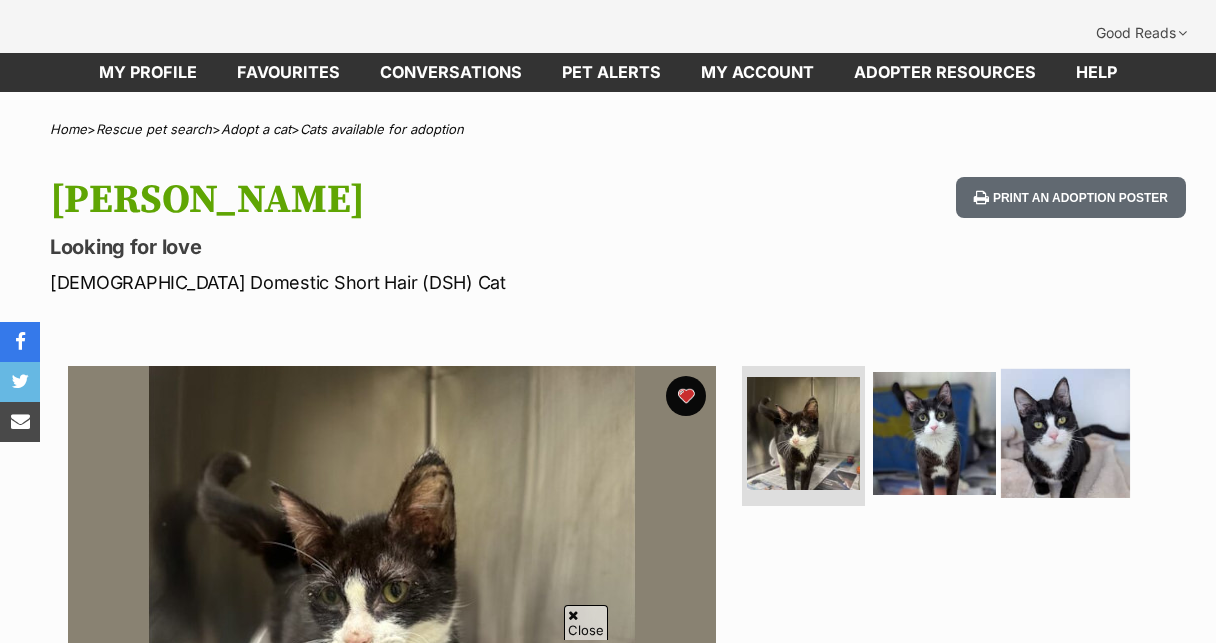 scroll, scrollTop: 90, scrollLeft: 0, axis: vertical 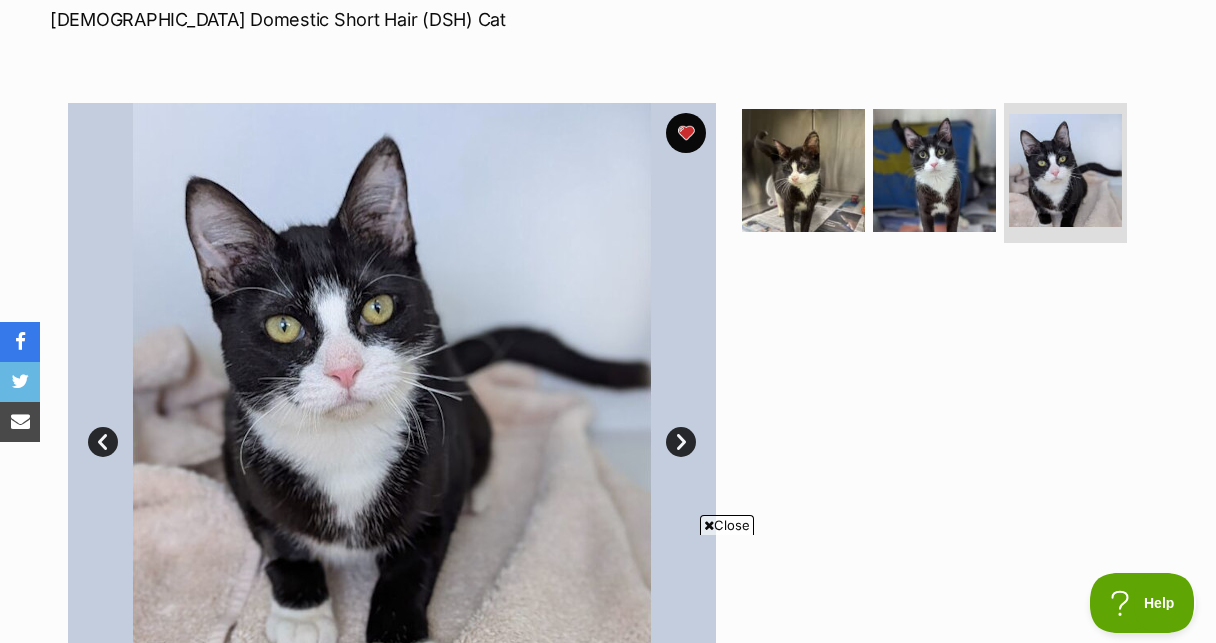 click on "Close" at bounding box center (727, 525) 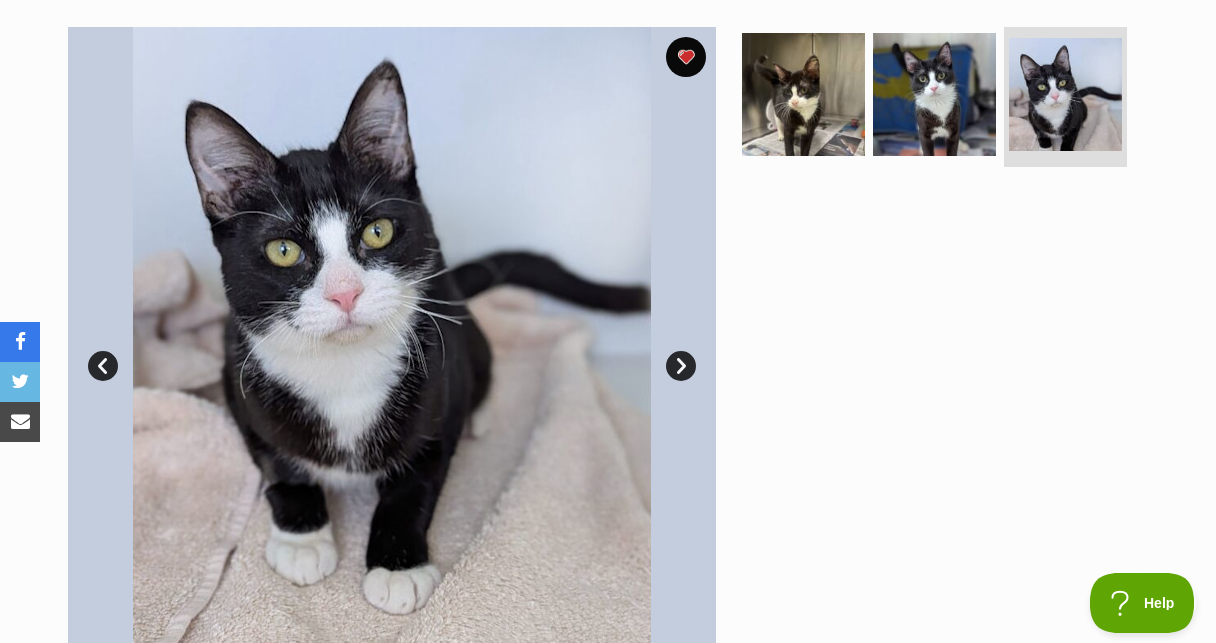 scroll, scrollTop: 426, scrollLeft: 0, axis: vertical 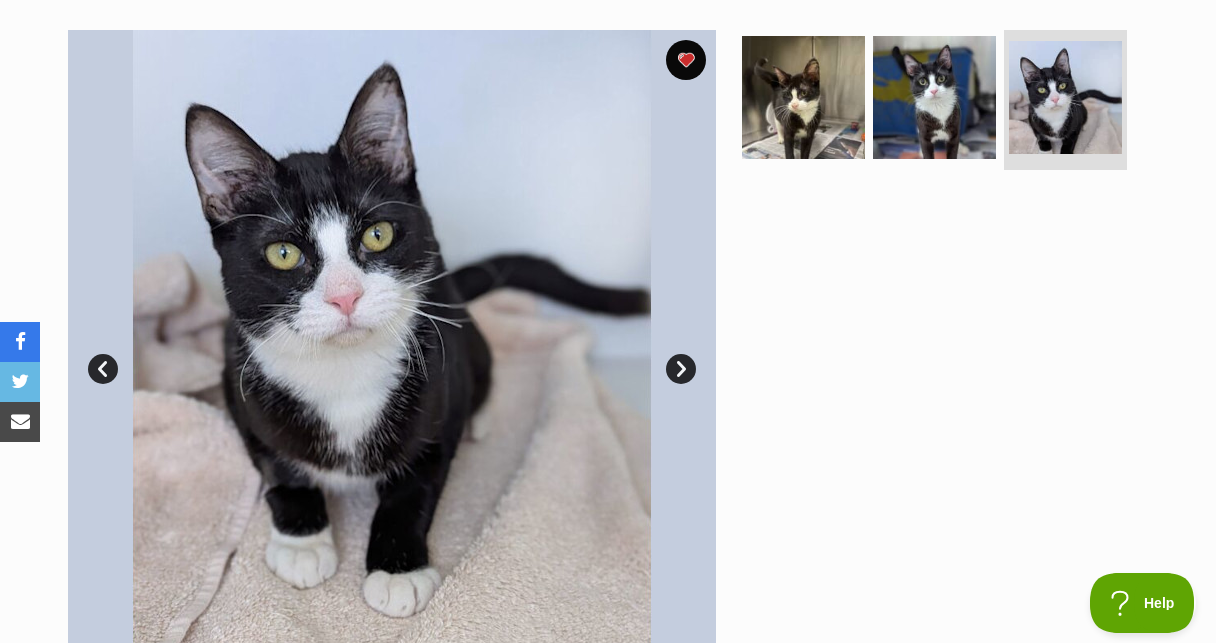 click on "Prev" at bounding box center [103, 369] 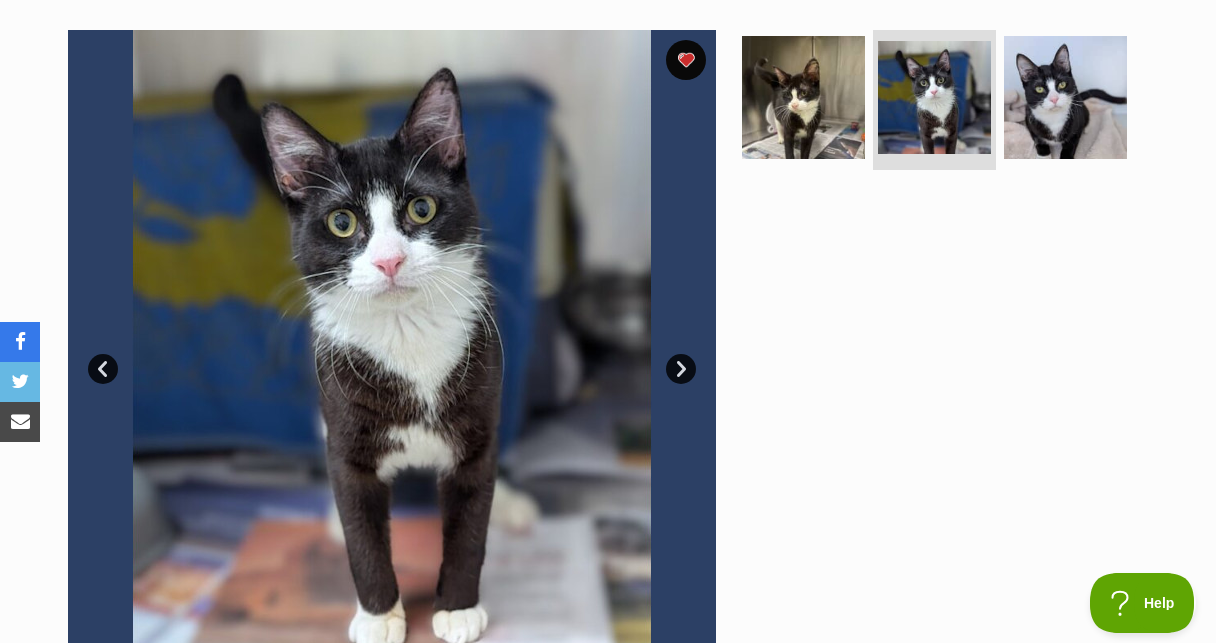 click on "Prev" at bounding box center (103, 369) 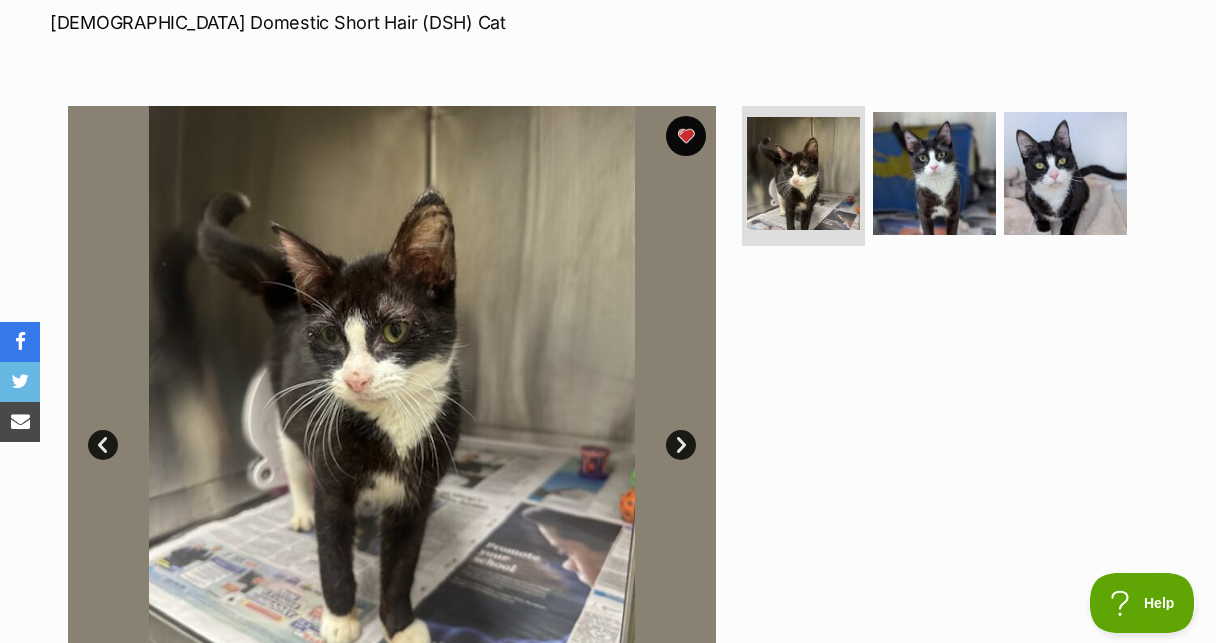 scroll, scrollTop: 445, scrollLeft: 0, axis: vertical 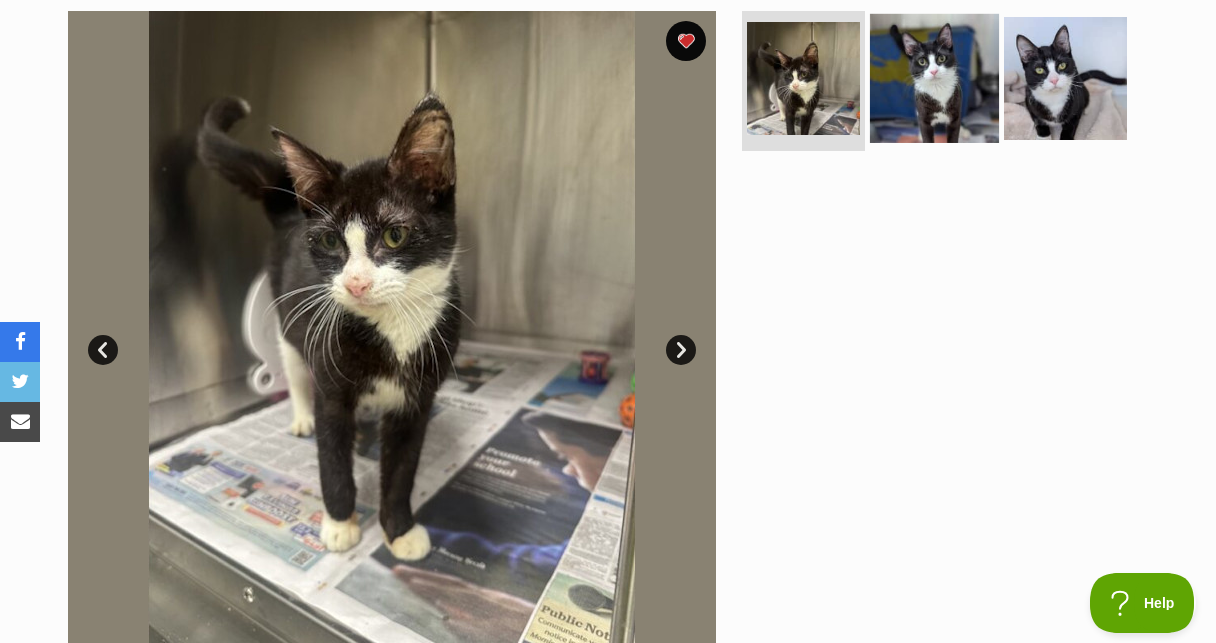 click at bounding box center (934, 78) 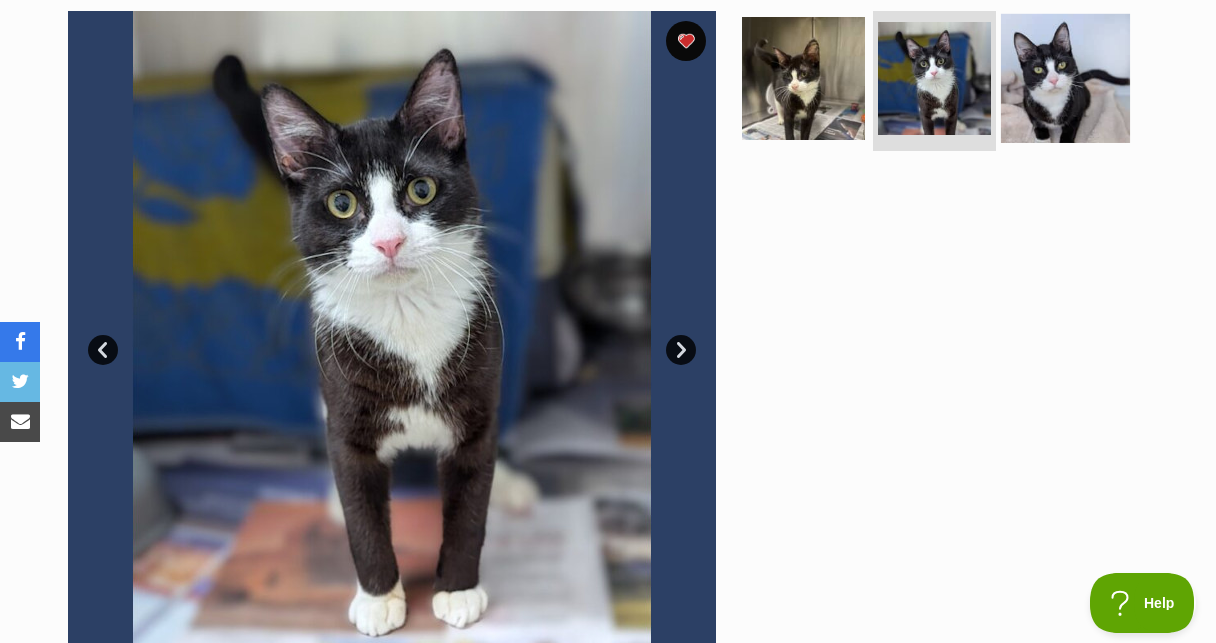 click at bounding box center (1065, 78) 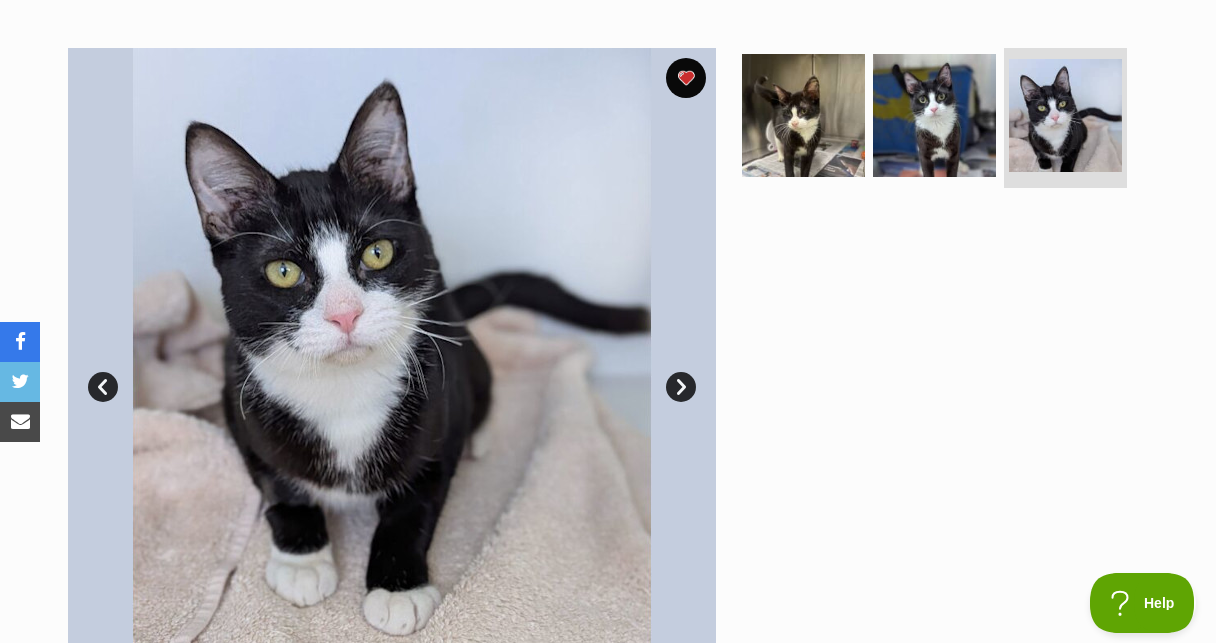 scroll, scrollTop: 412, scrollLeft: 0, axis: vertical 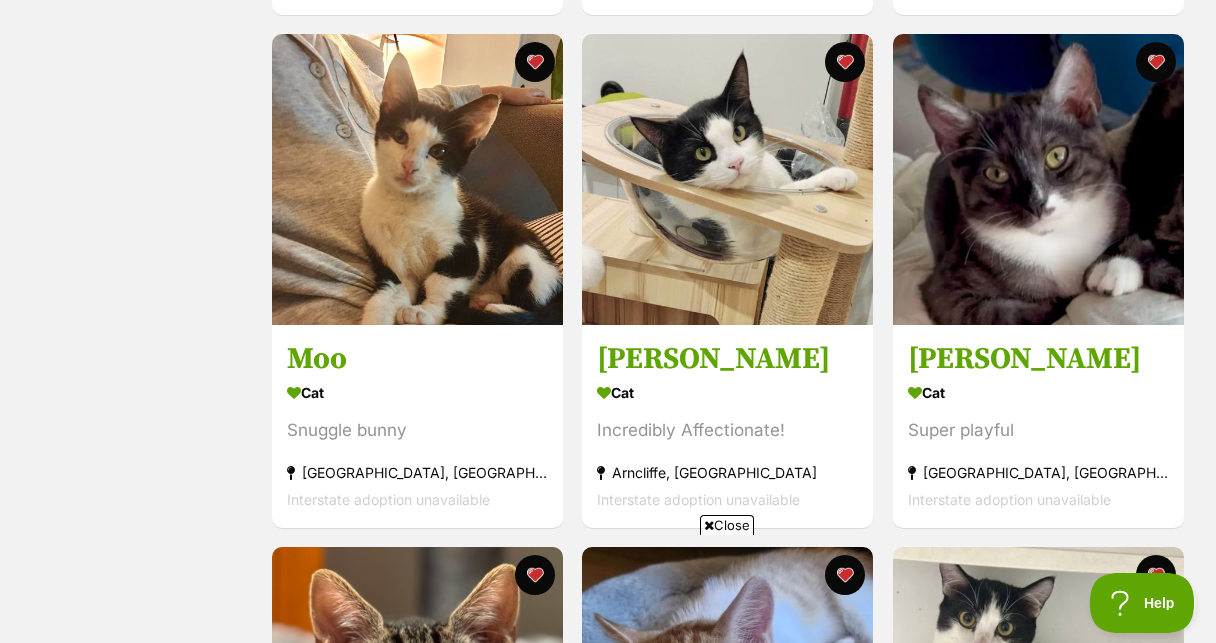 click on "Close" at bounding box center [727, 525] 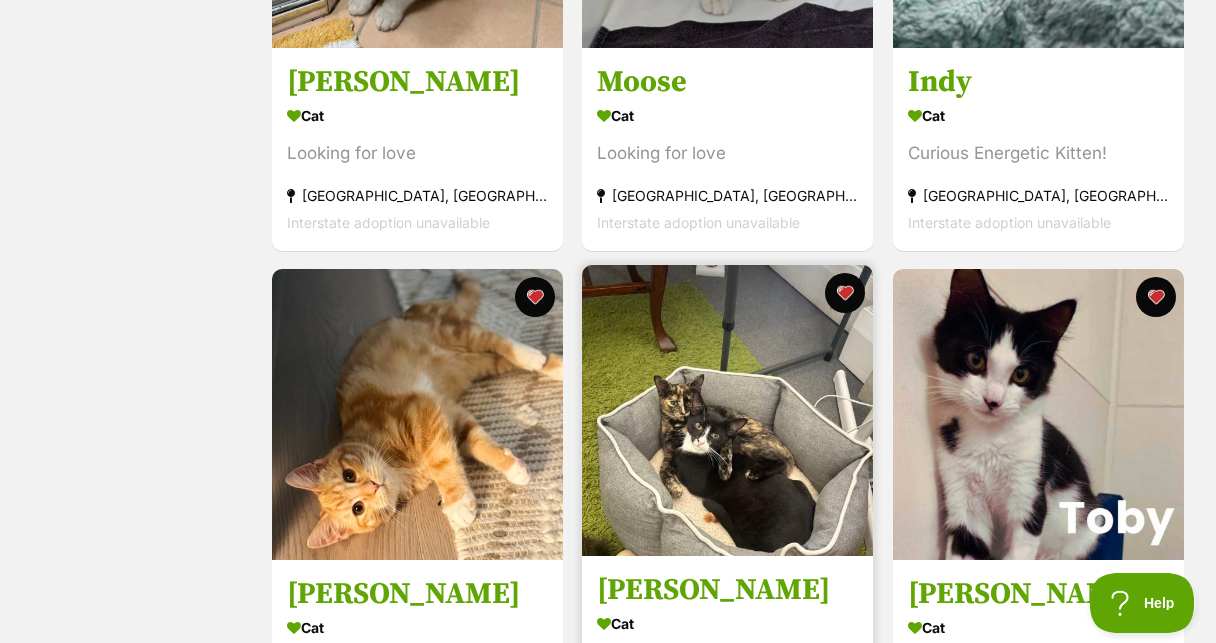 scroll, scrollTop: 2320, scrollLeft: 0, axis: vertical 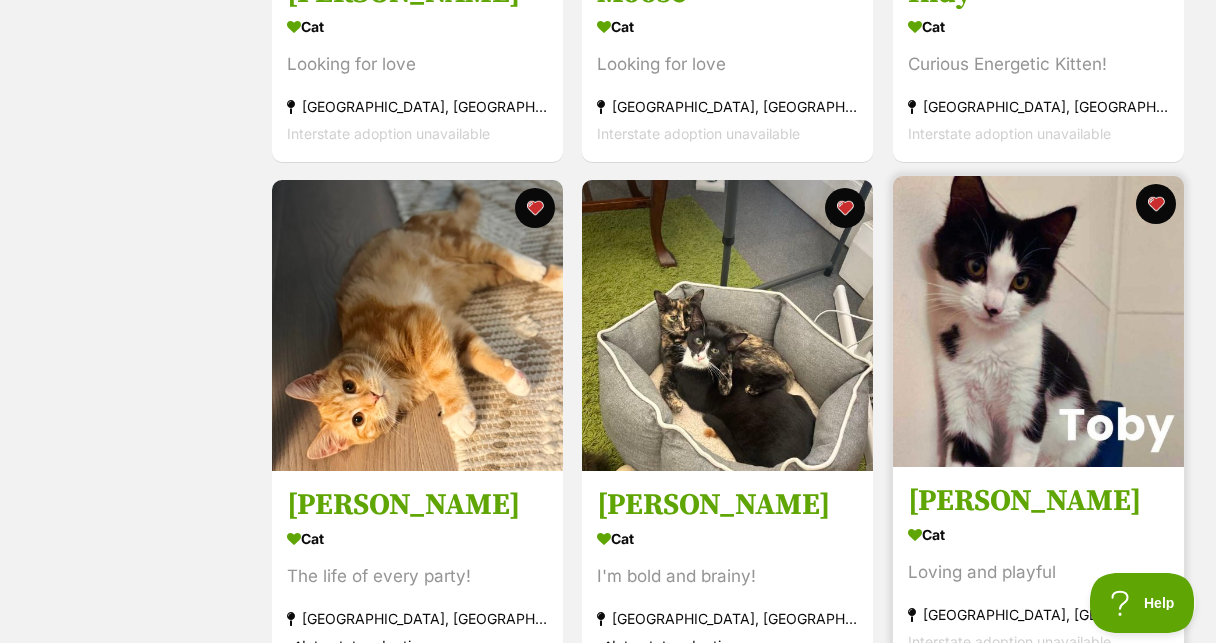 click at bounding box center [1038, 321] 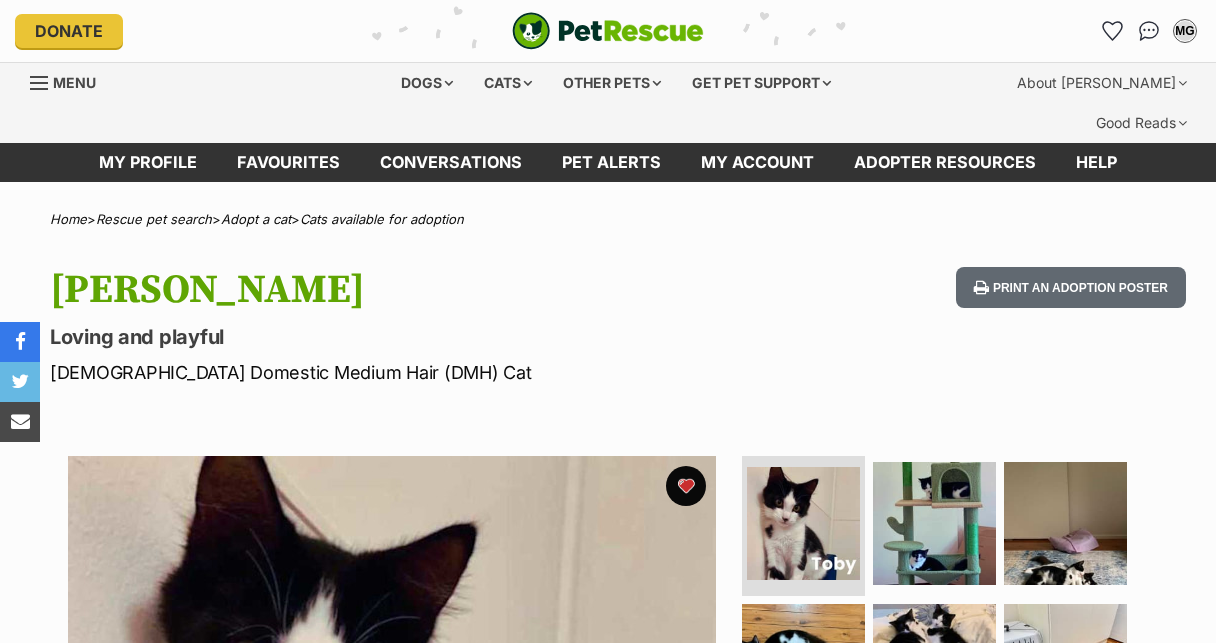scroll, scrollTop: 661, scrollLeft: 0, axis: vertical 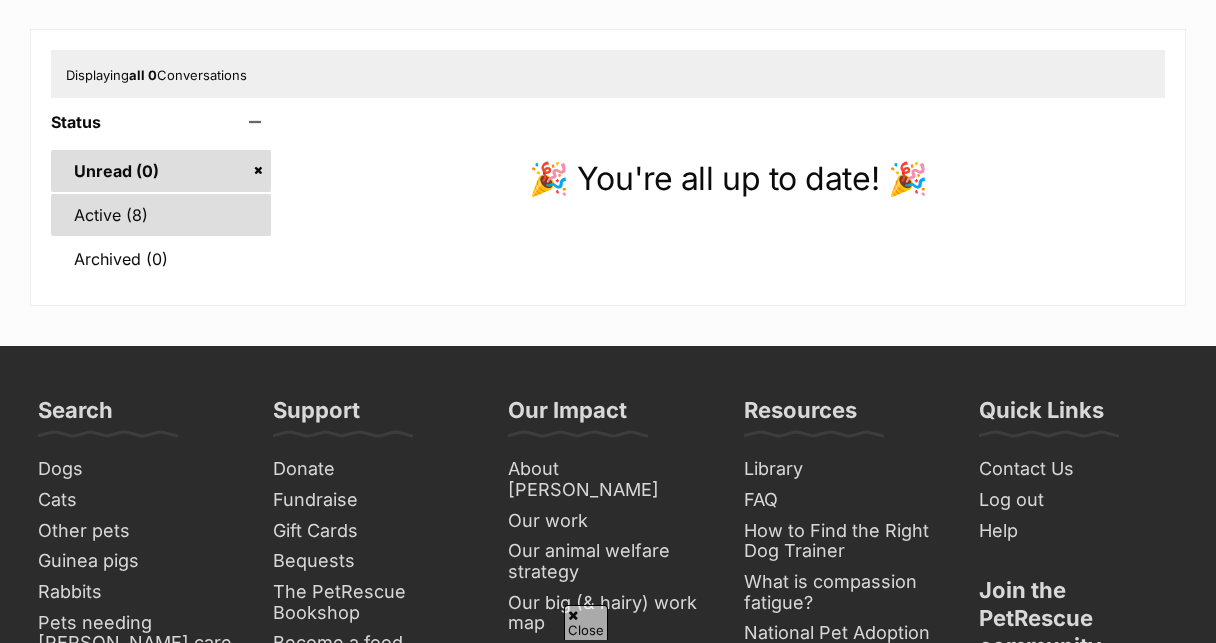 click on "Active (8)" at bounding box center [161, 215] 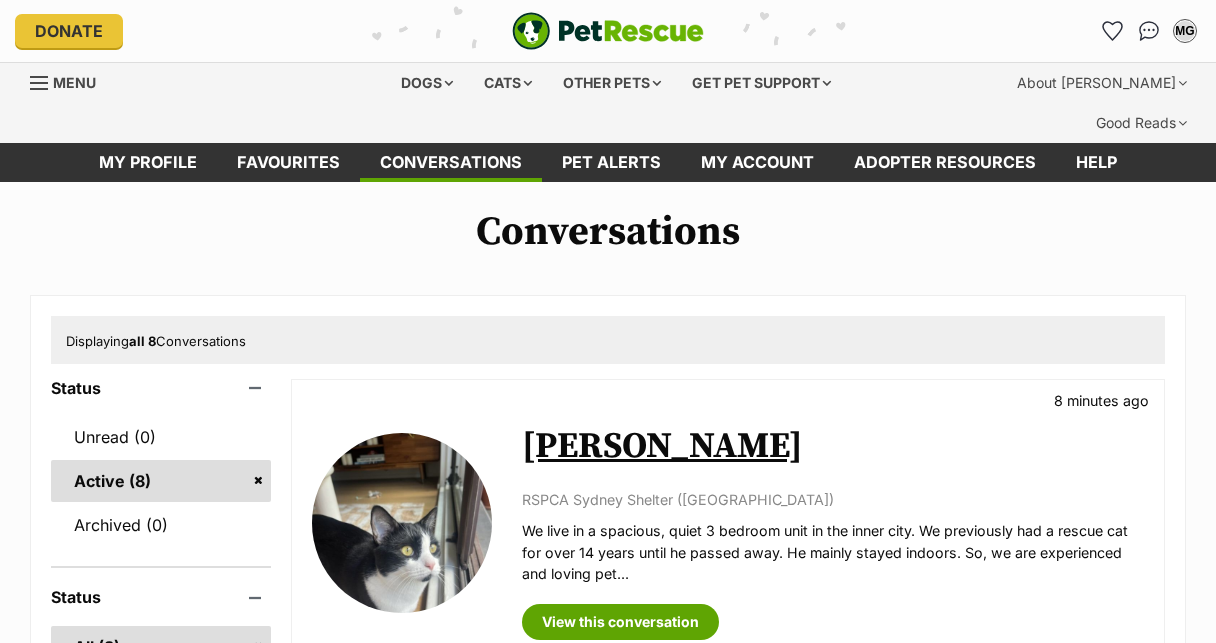 scroll, scrollTop: 0, scrollLeft: 0, axis: both 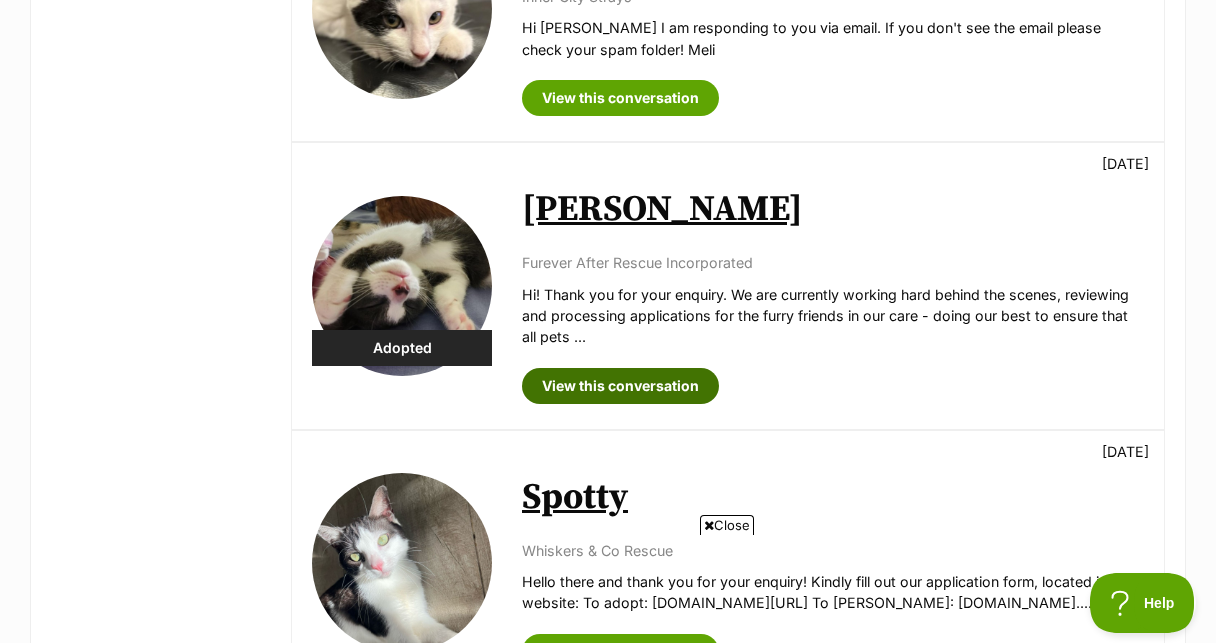 click on "View this conversation" at bounding box center (620, 386) 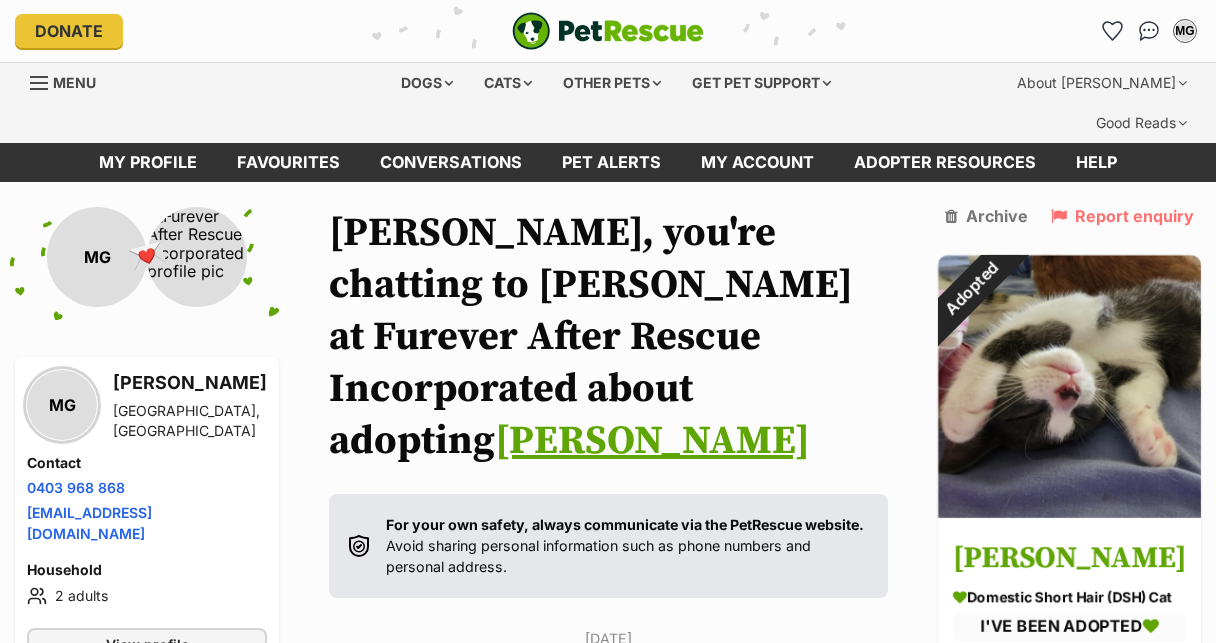 scroll, scrollTop: 864, scrollLeft: 0, axis: vertical 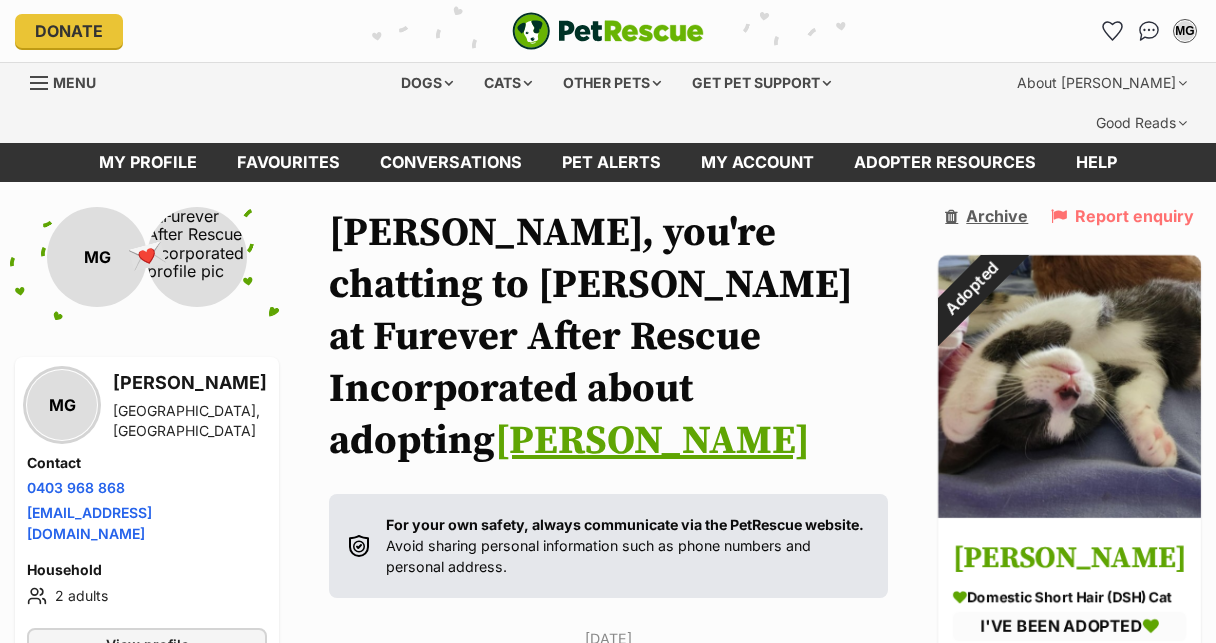 click at bounding box center [951, 216] 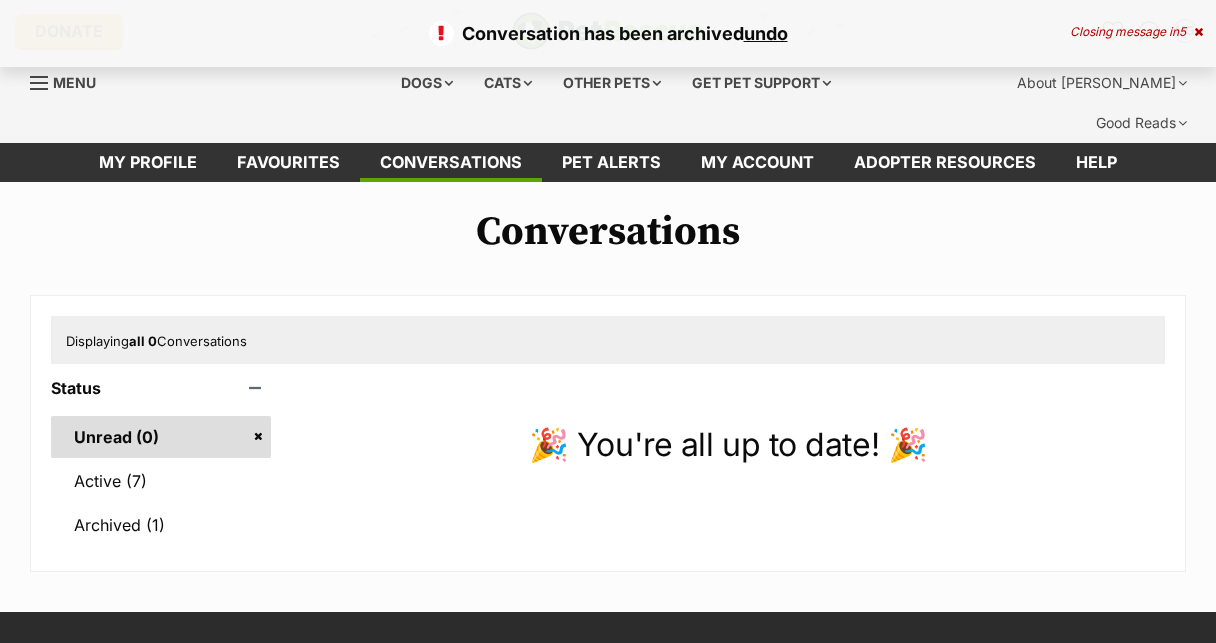 scroll, scrollTop: 0, scrollLeft: 0, axis: both 